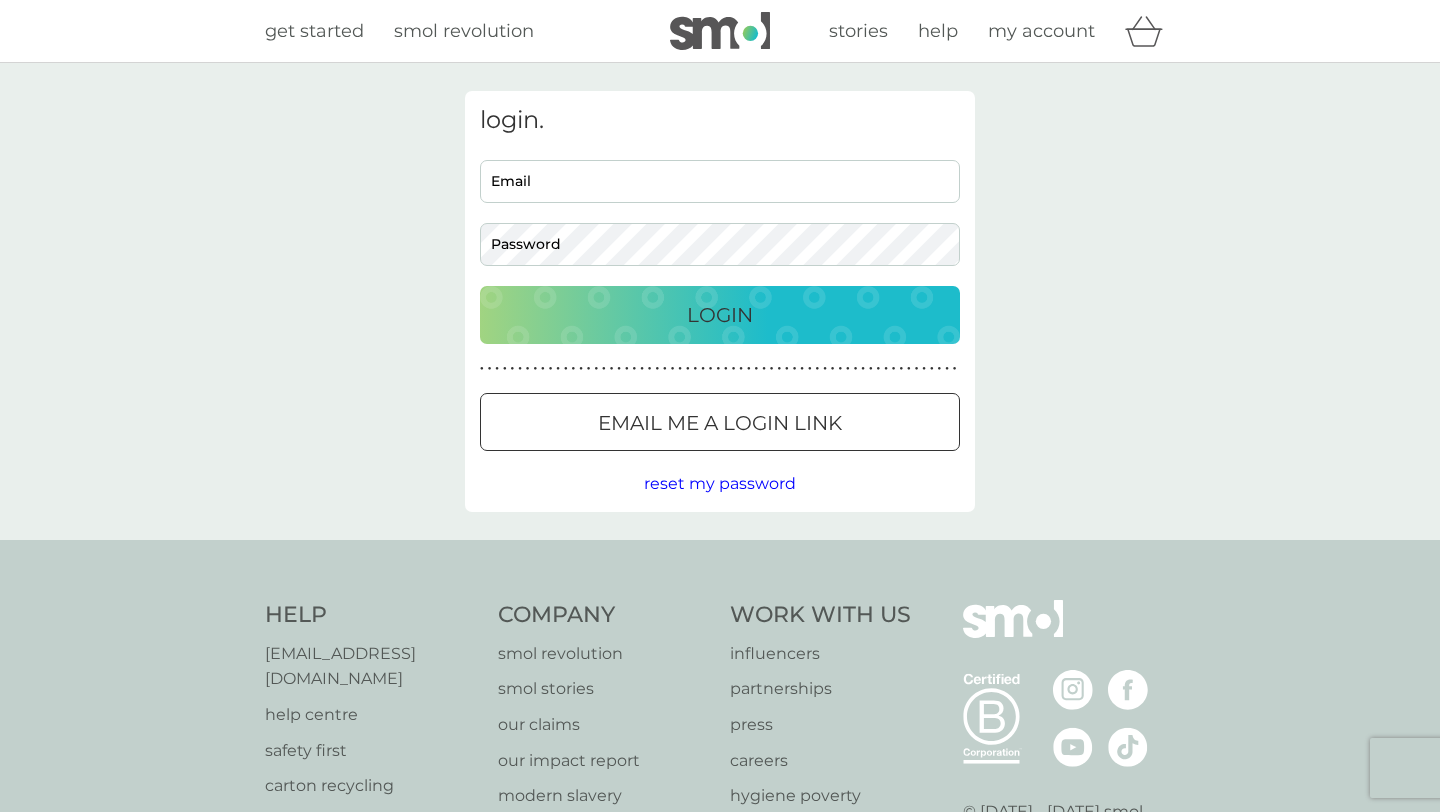 scroll, scrollTop: 0, scrollLeft: 0, axis: both 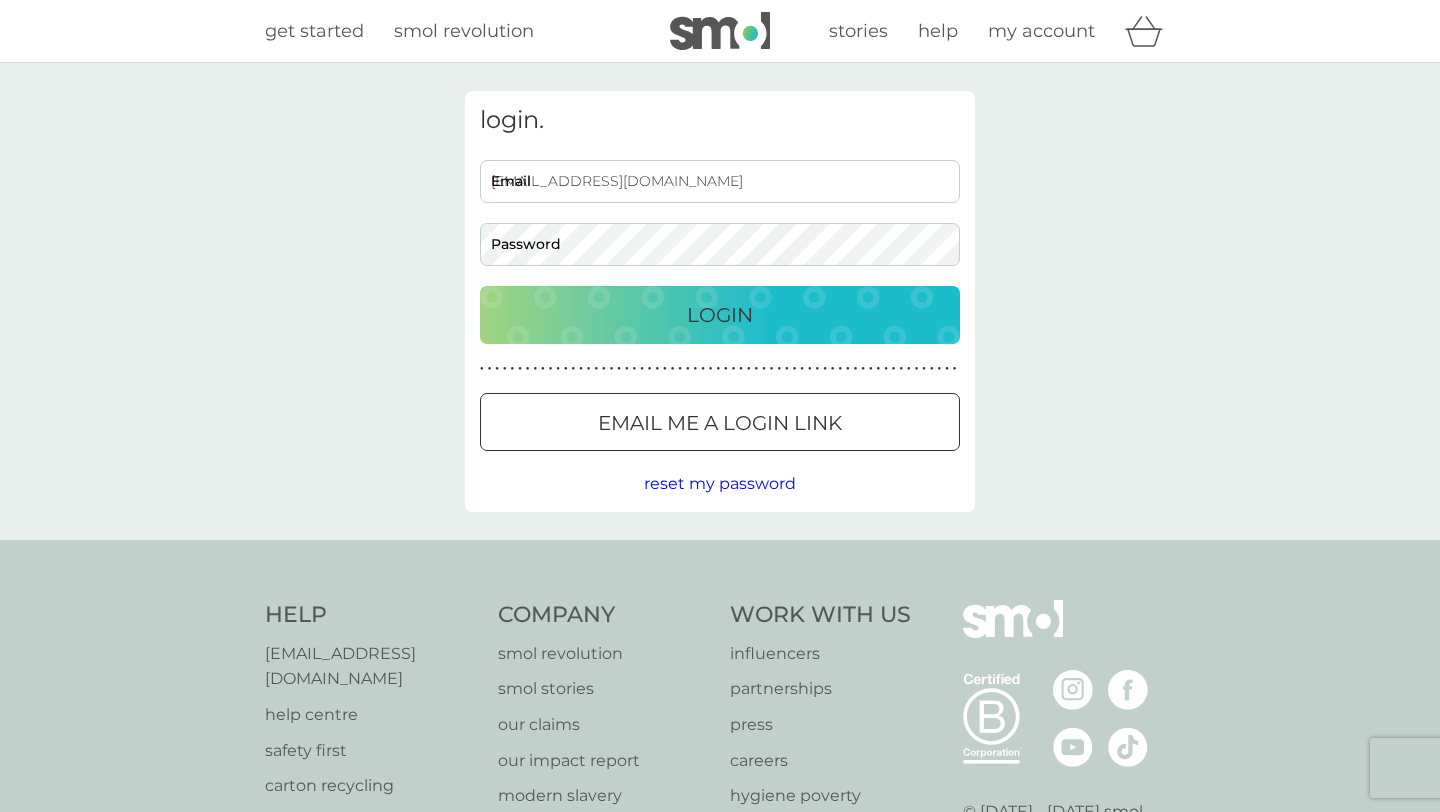 click on "Login" at bounding box center (720, 315) 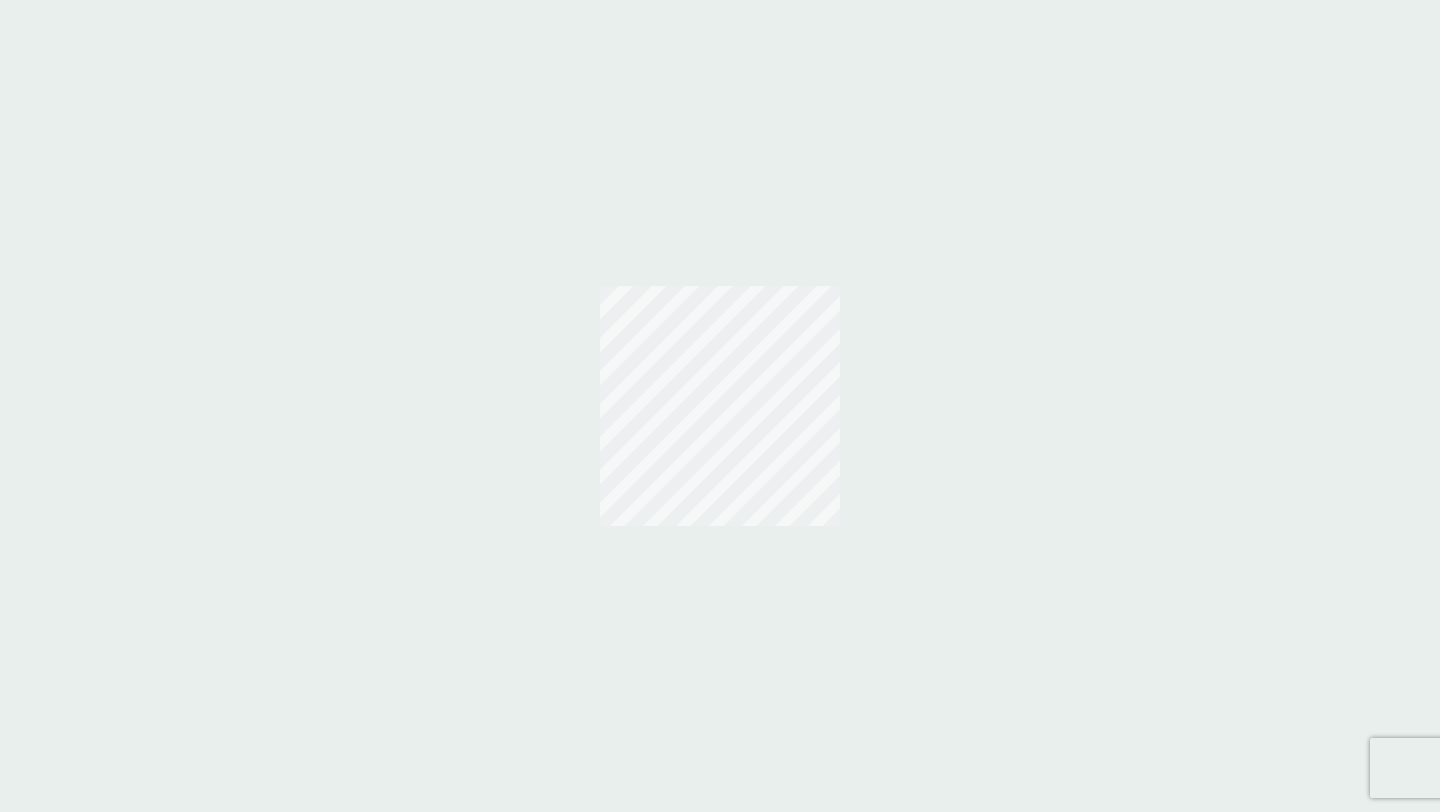 scroll, scrollTop: 0, scrollLeft: 0, axis: both 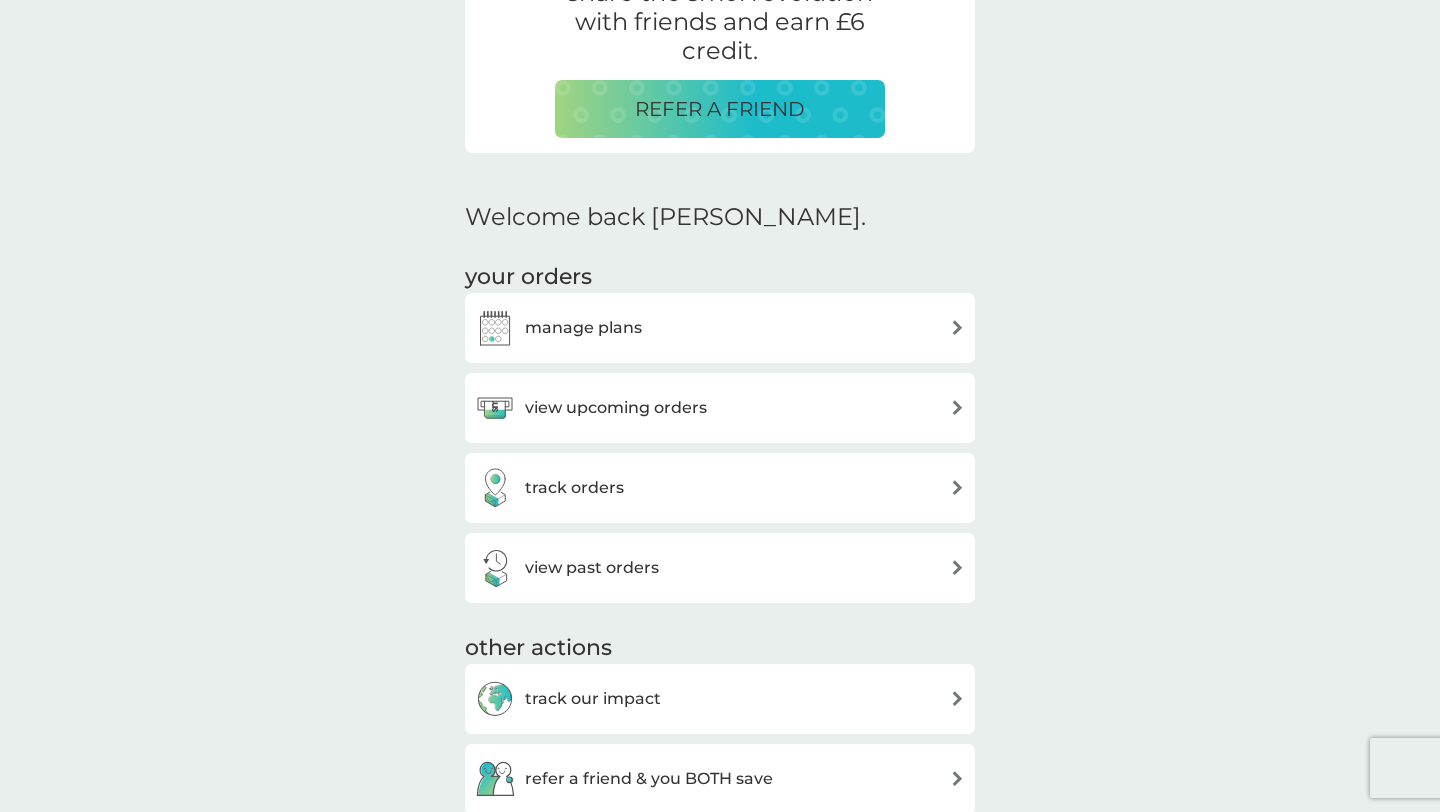 click at bounding box center [957, 327] 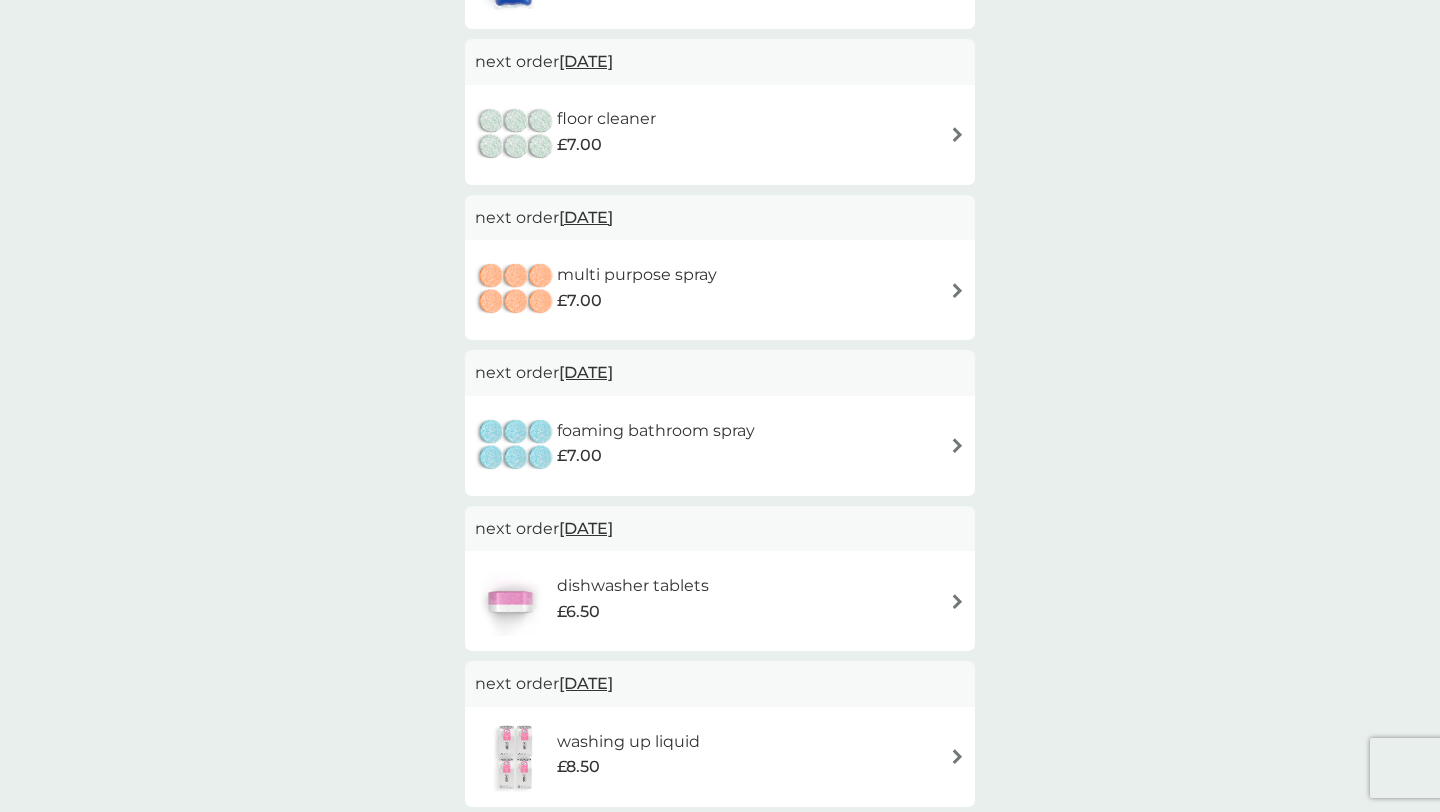 scroll, scrollTop: 0, scrollLeft: 0, axis: both 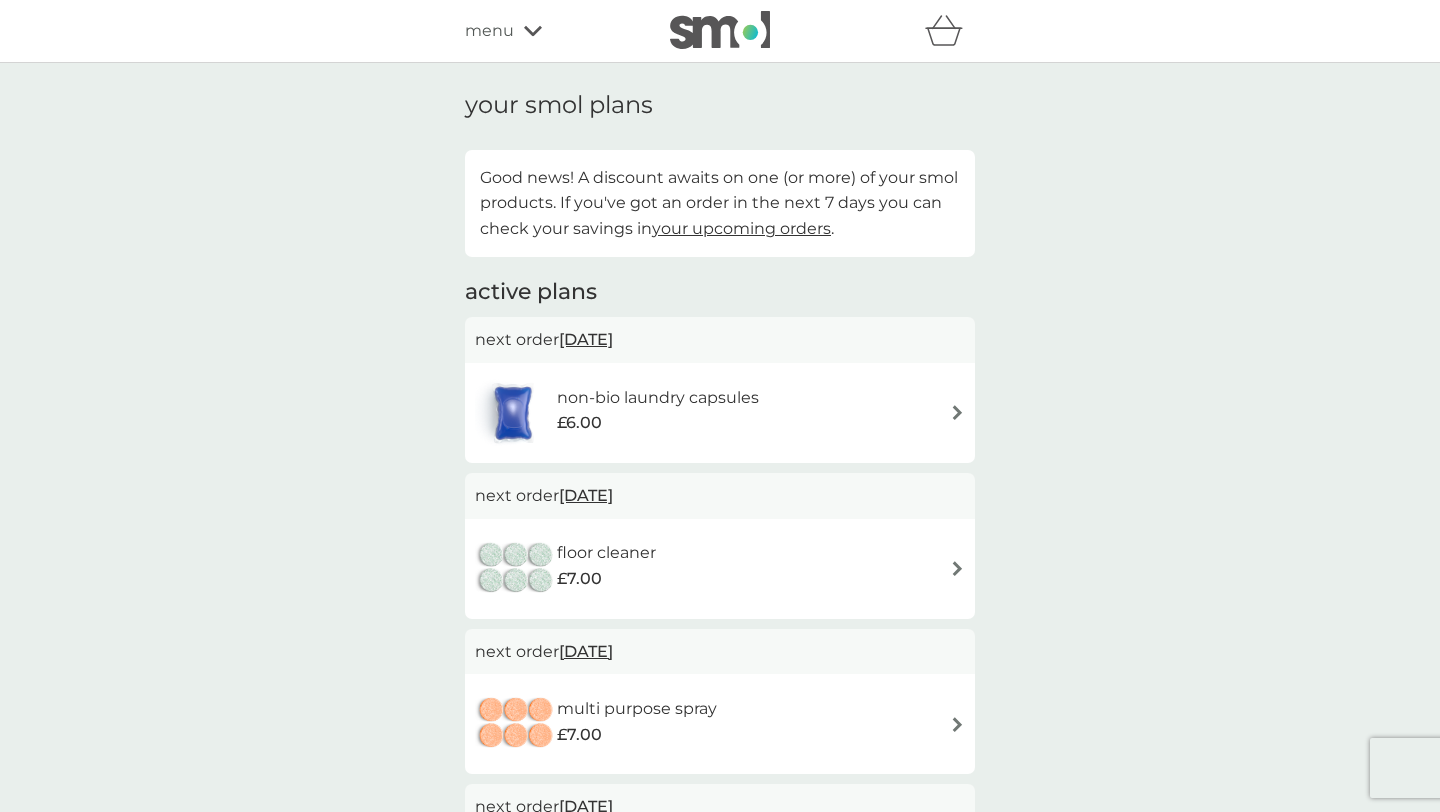 click on "non-bio laundry capsules £6.00" at bounding box center (720, 413) 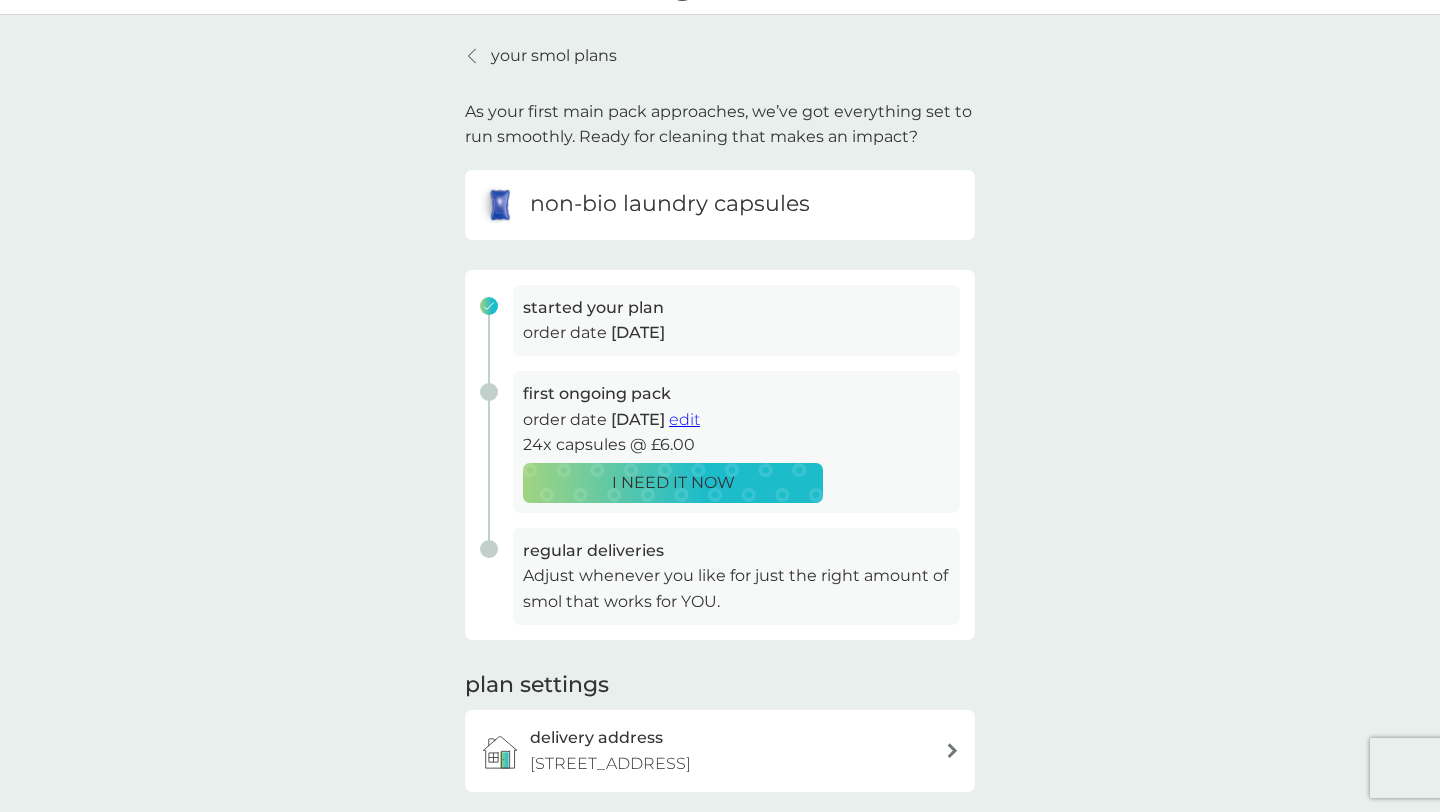 scroll, scrollTop: 64, scrollLeft: 0, axis: vertical 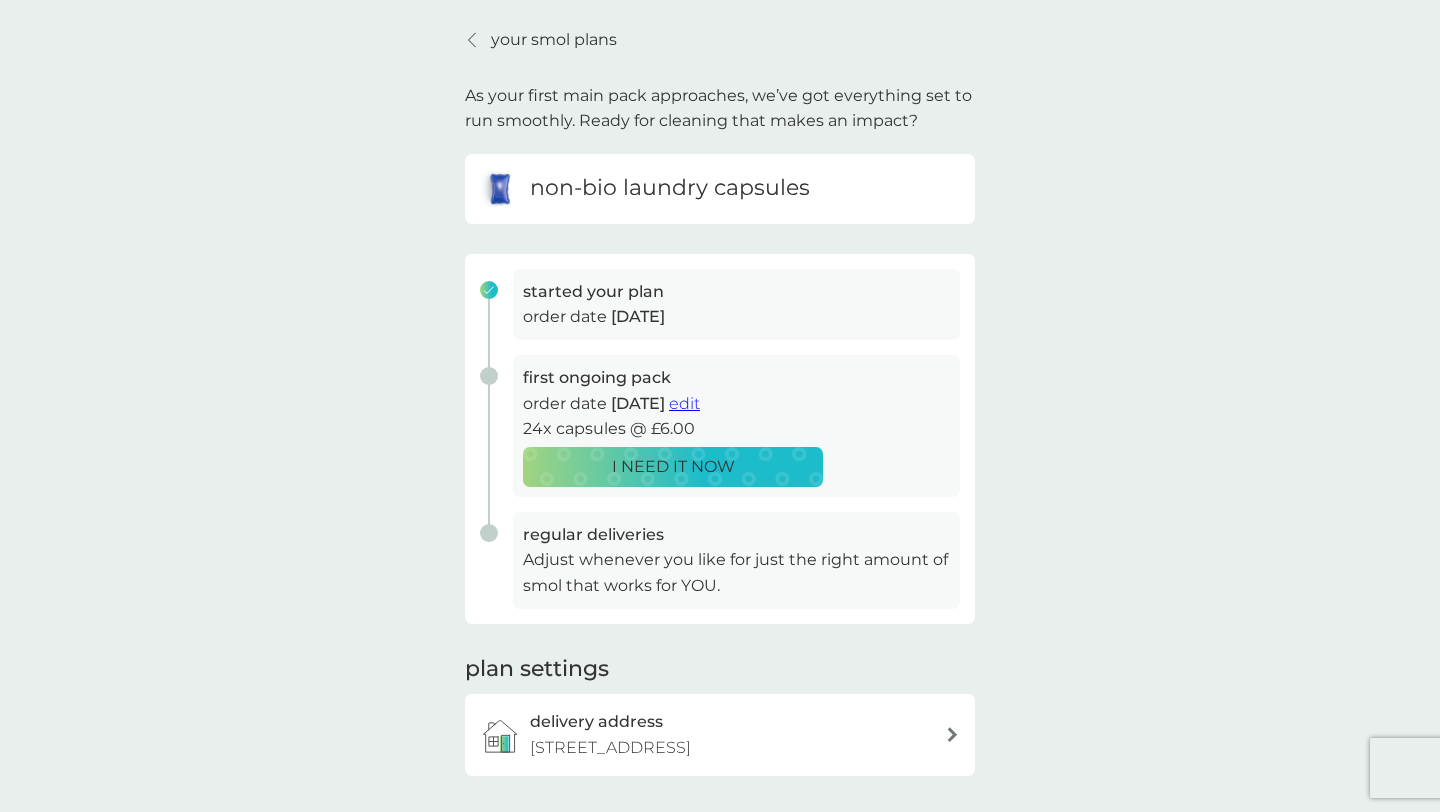 click on "I NEED IT NOW" at bounding box center (673, 467) 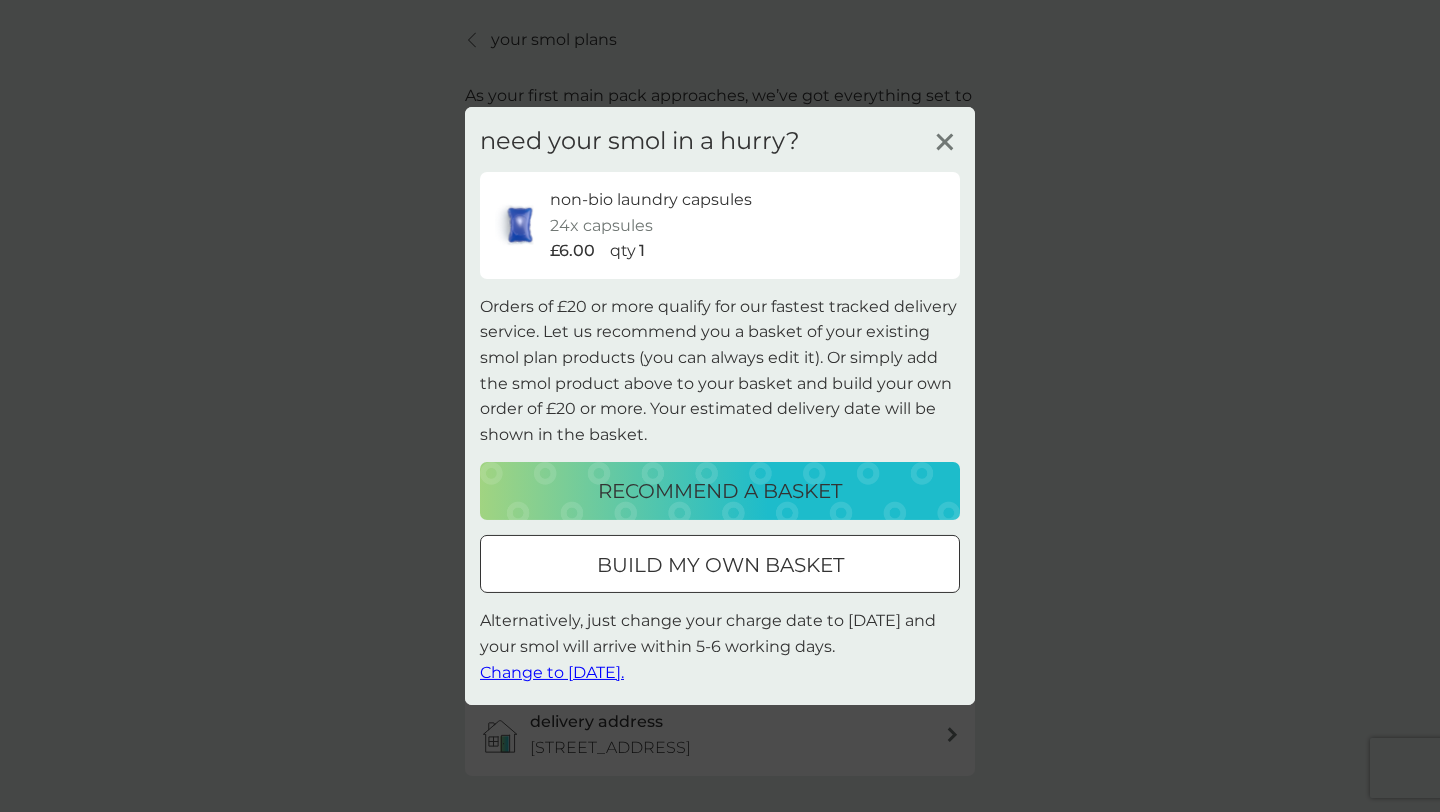 click 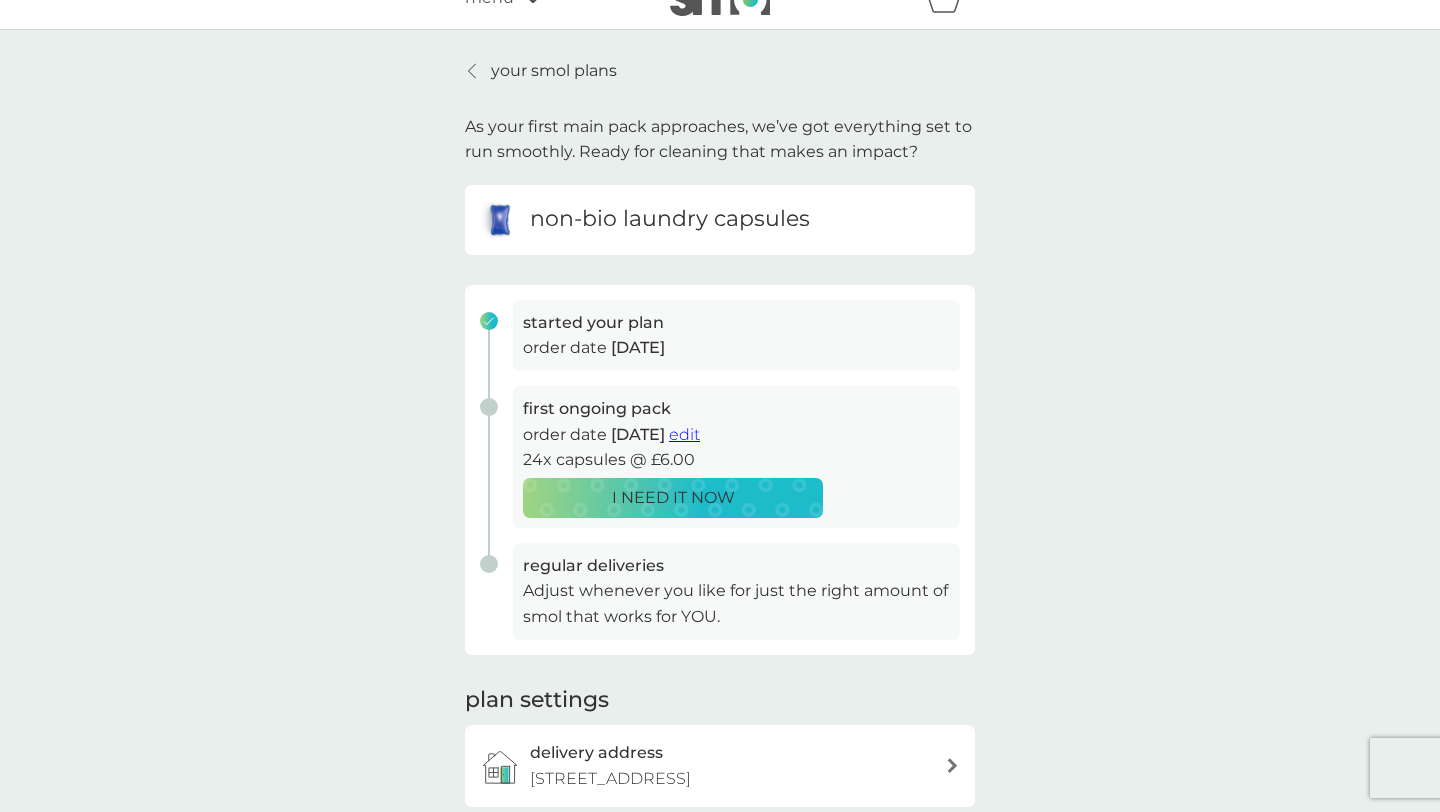 scroll, scrollTop: 0, scrollLeft: 0, axis: both 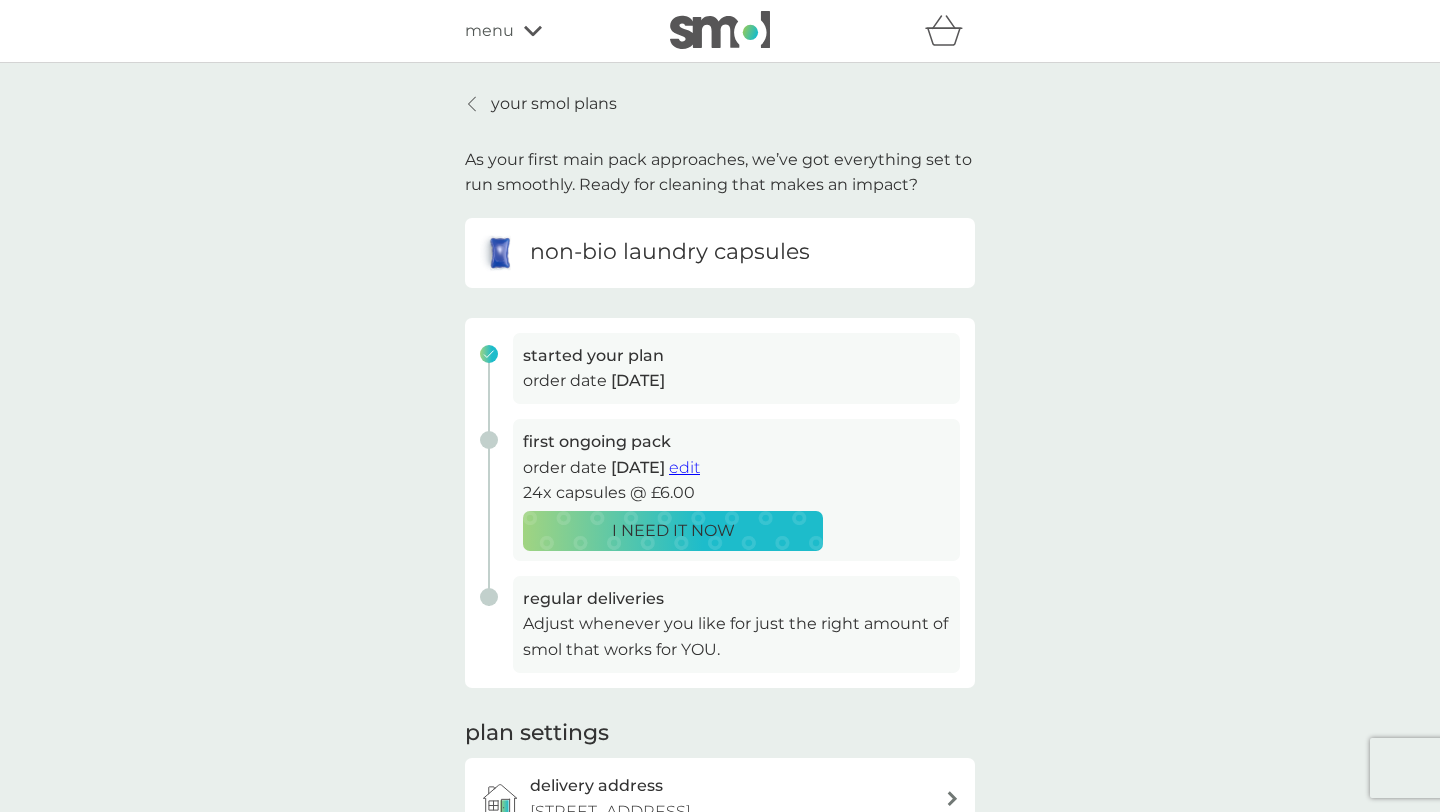 click 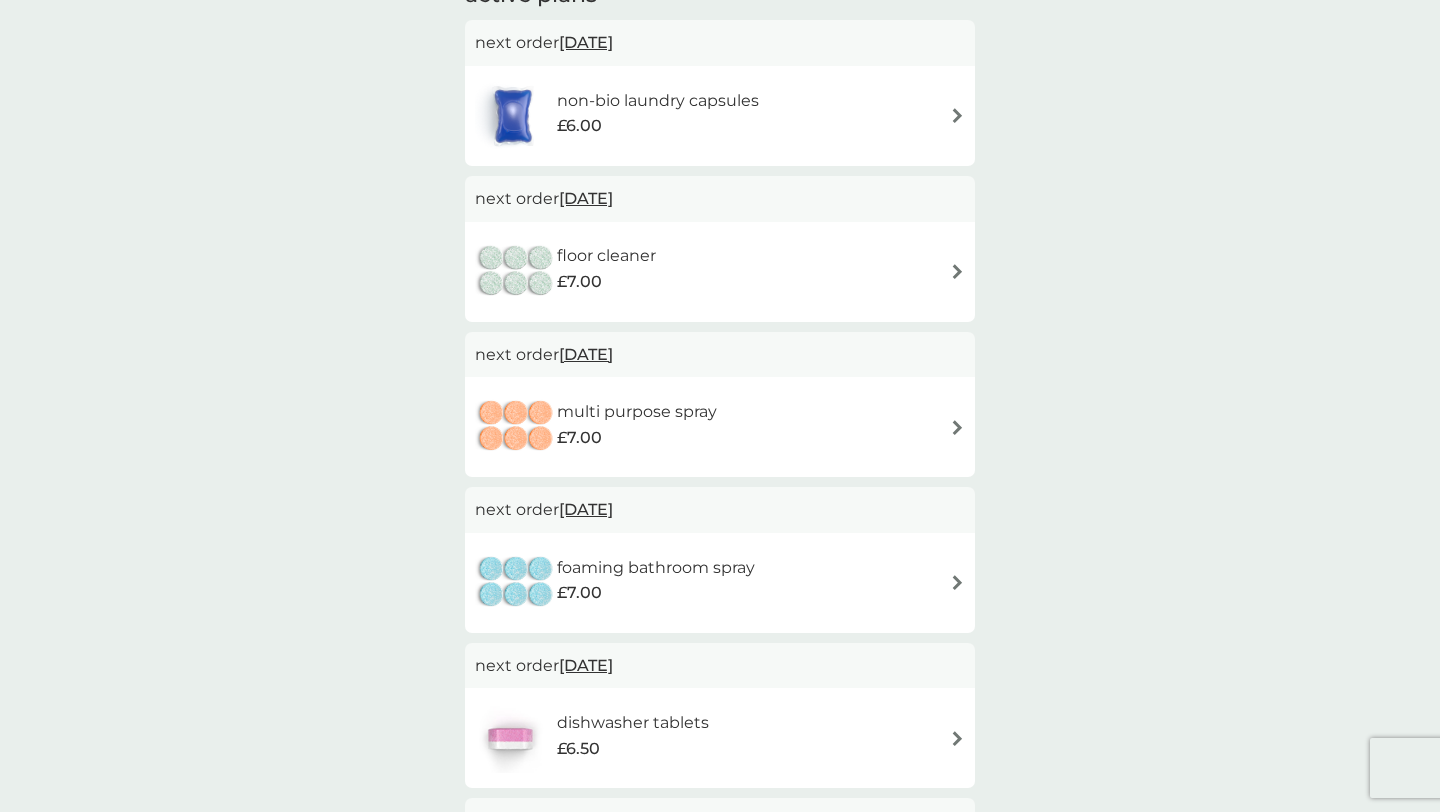 scroll, scrollTop: 299, scrollLeft: 0, axis: vertical 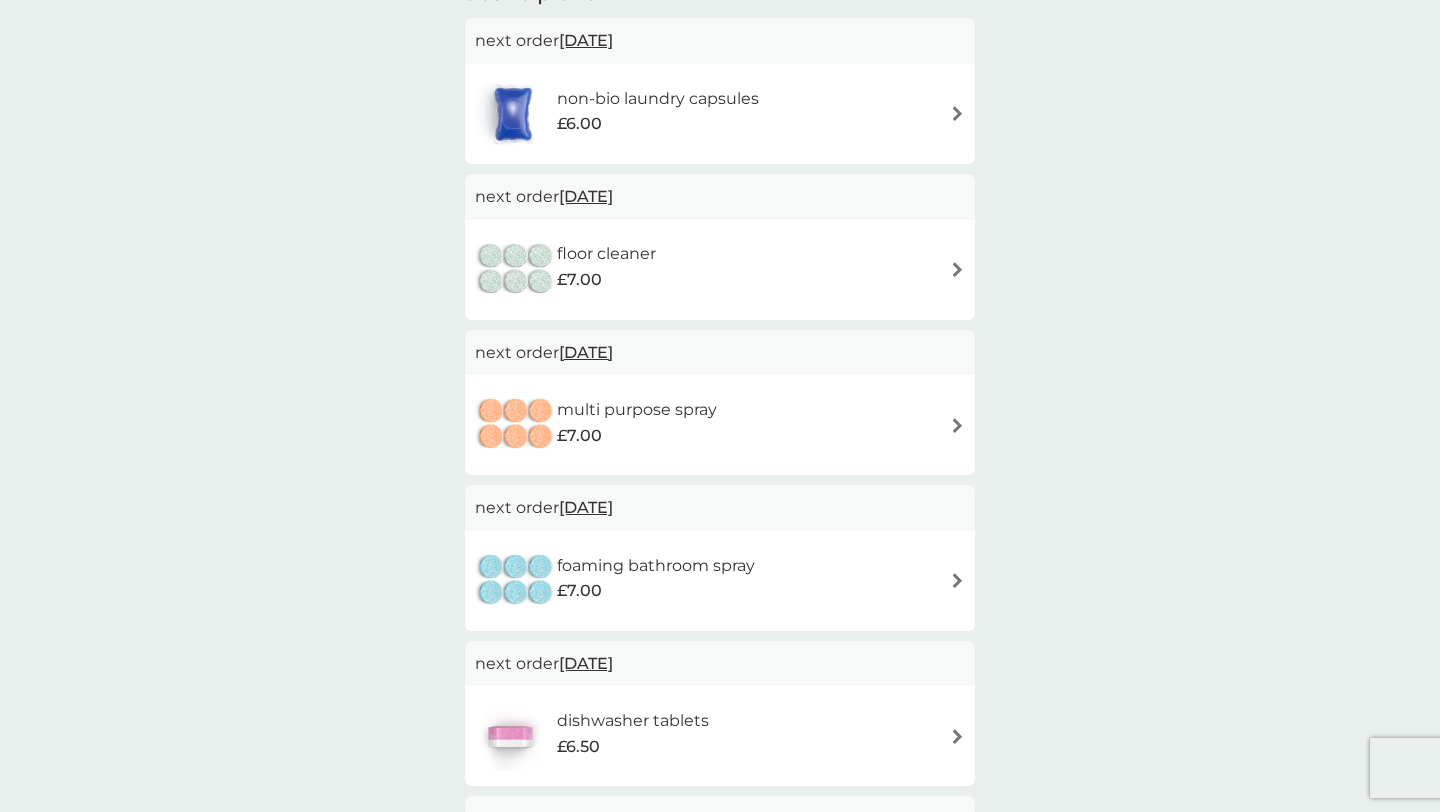 click at bounding box center (957, 269) 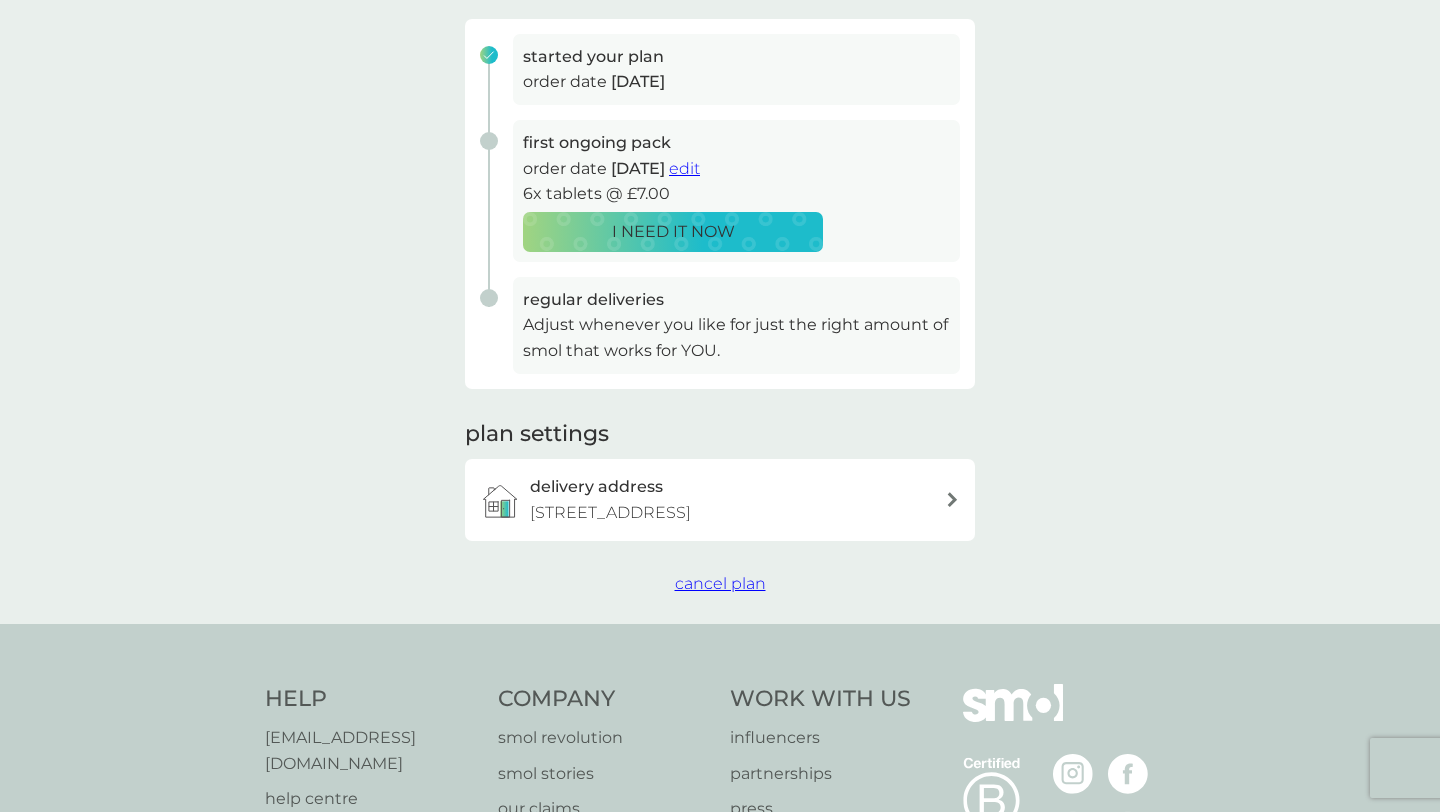 scroll, scrollTop: 0, scrollLeft: 0, axis: both 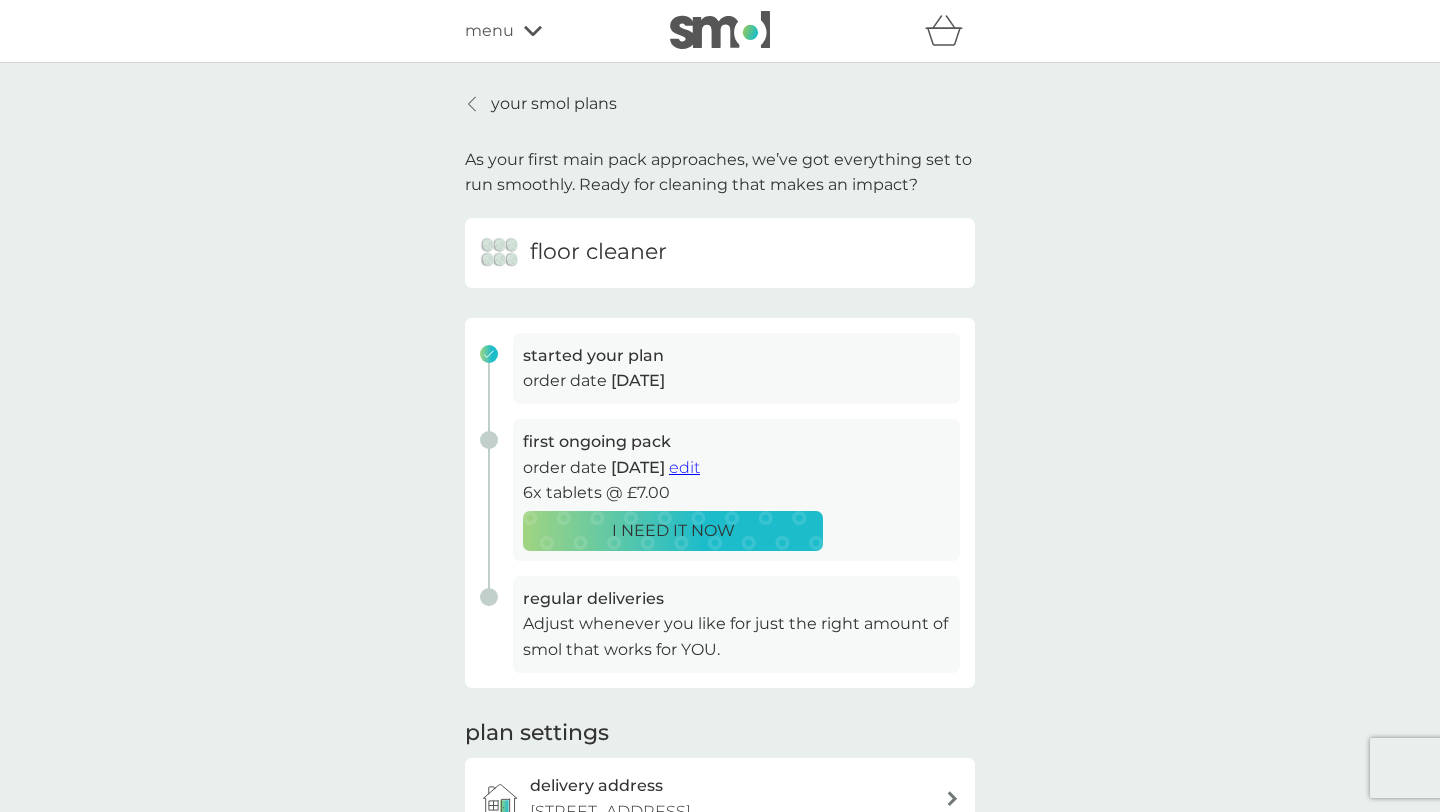click on "edit" at bounding box center (684, 467) 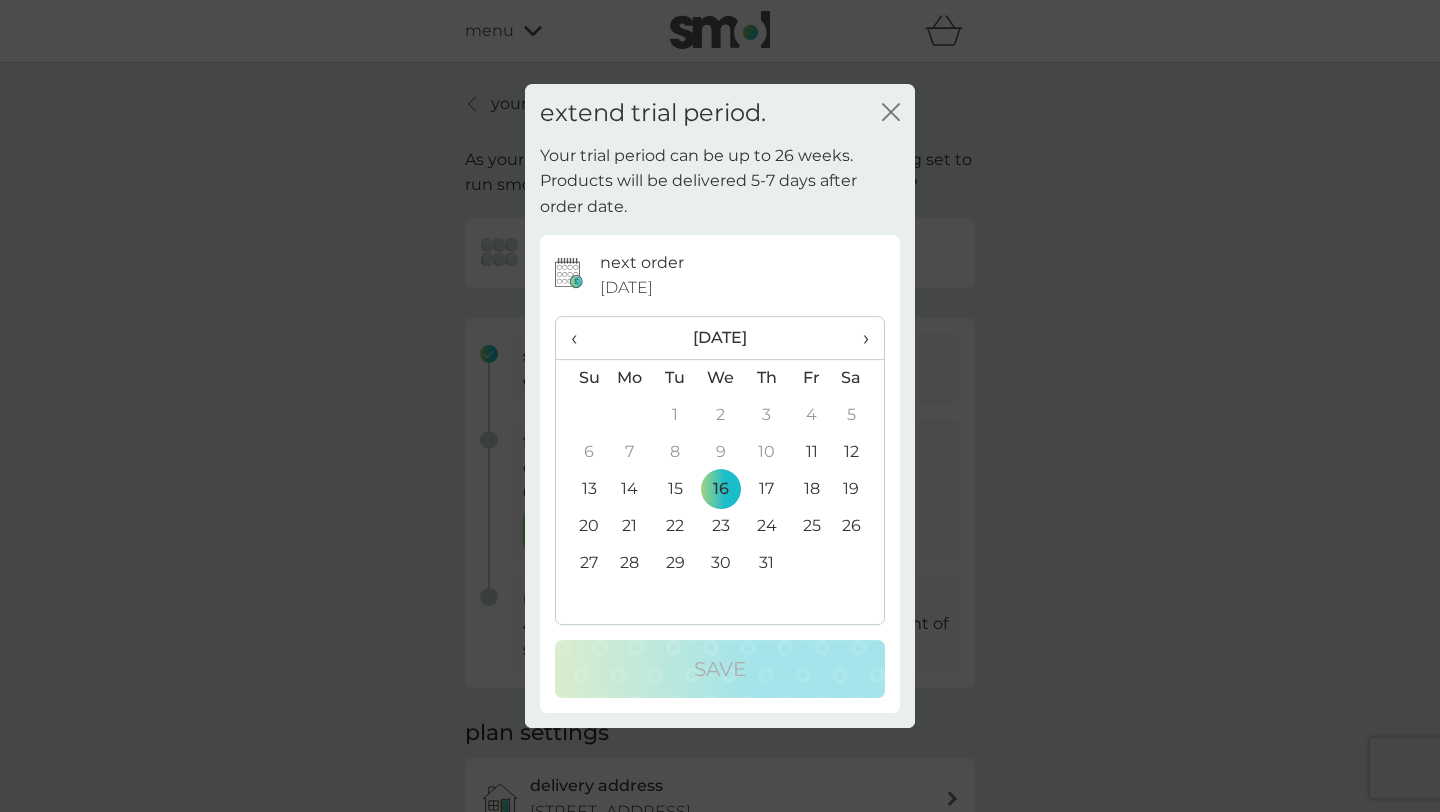 click on "30" at bounding box center (721, 563) 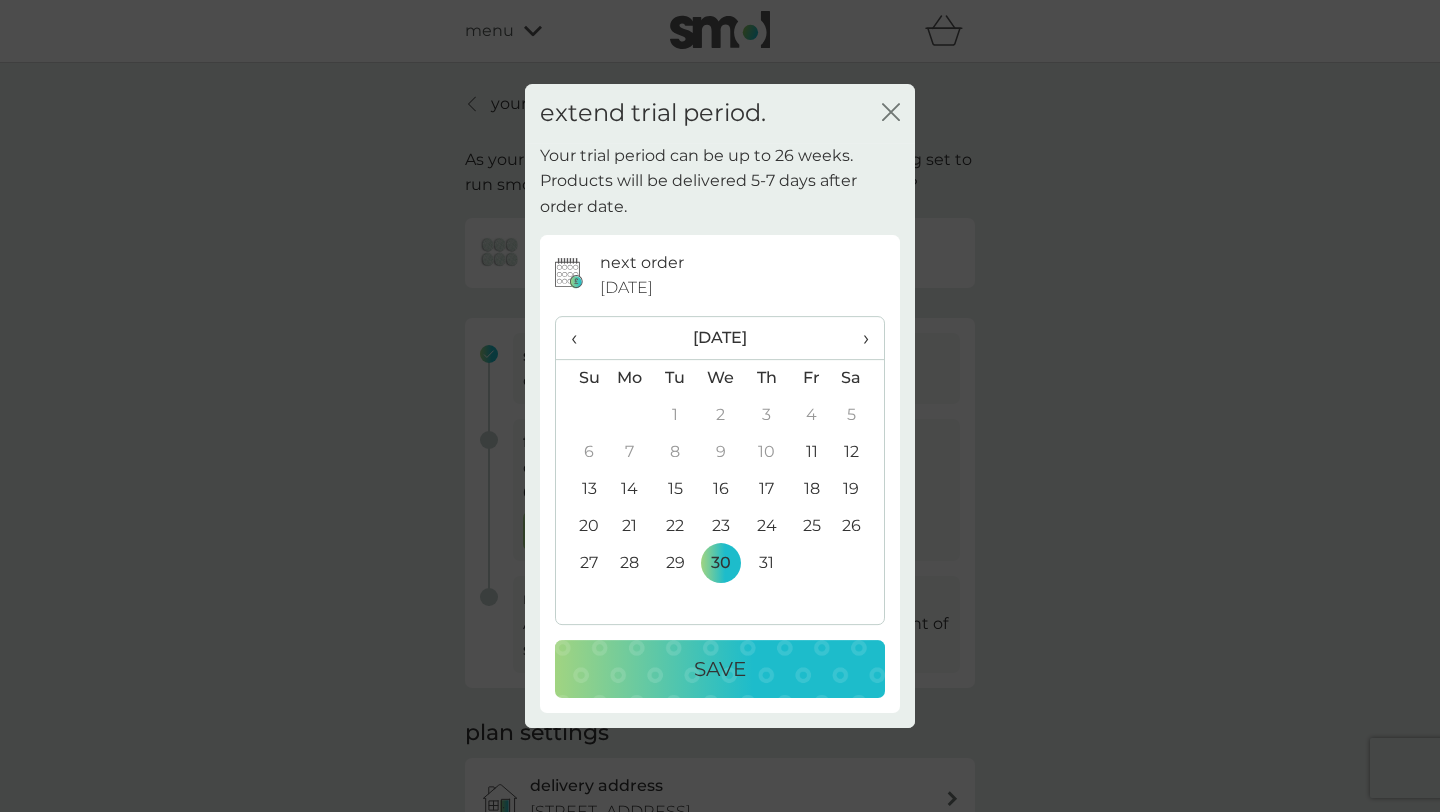 click on "›" at bounding box center (859, 338) 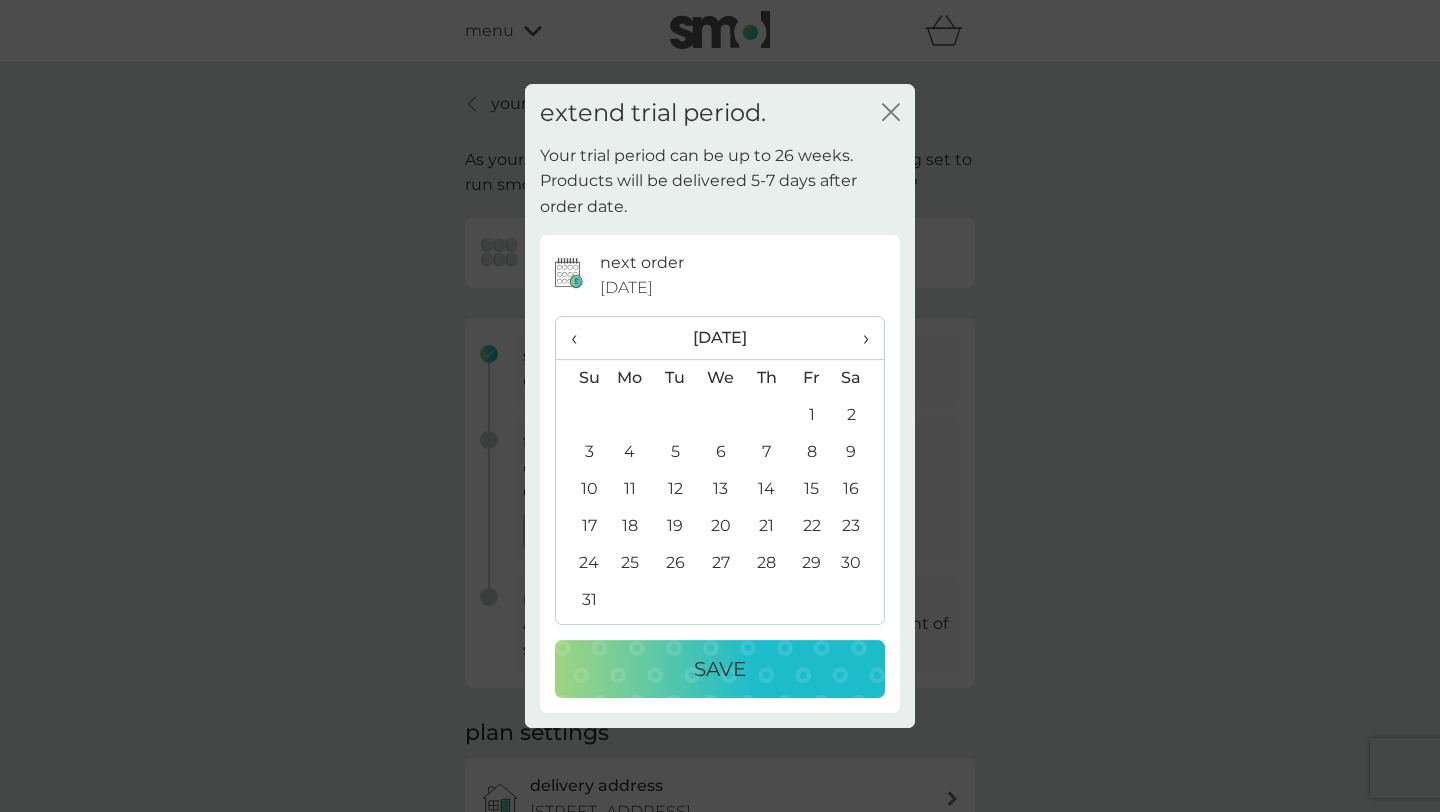 click on "27" at bounding box center [721, 563] 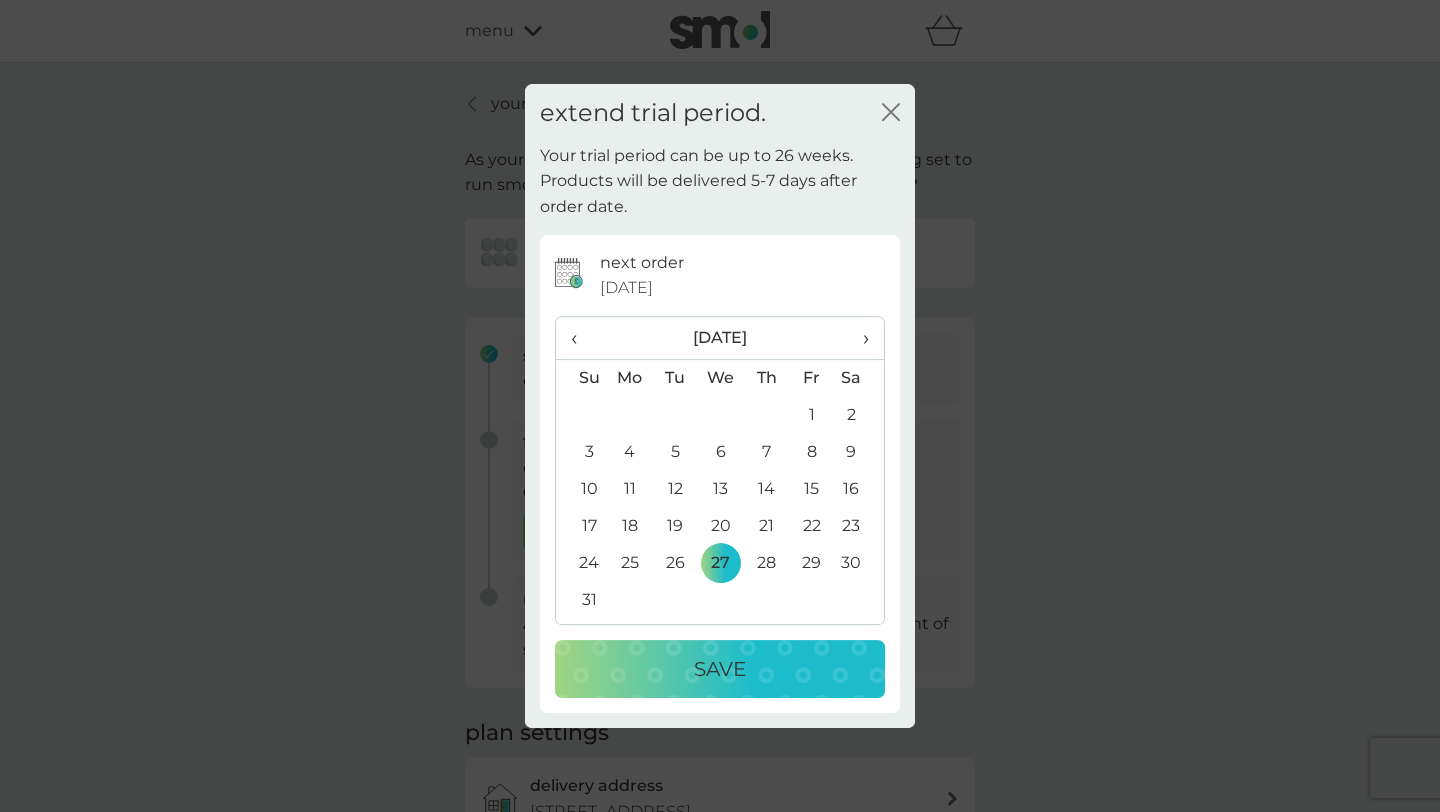 click on "Save" at bounding box center (720, 669) 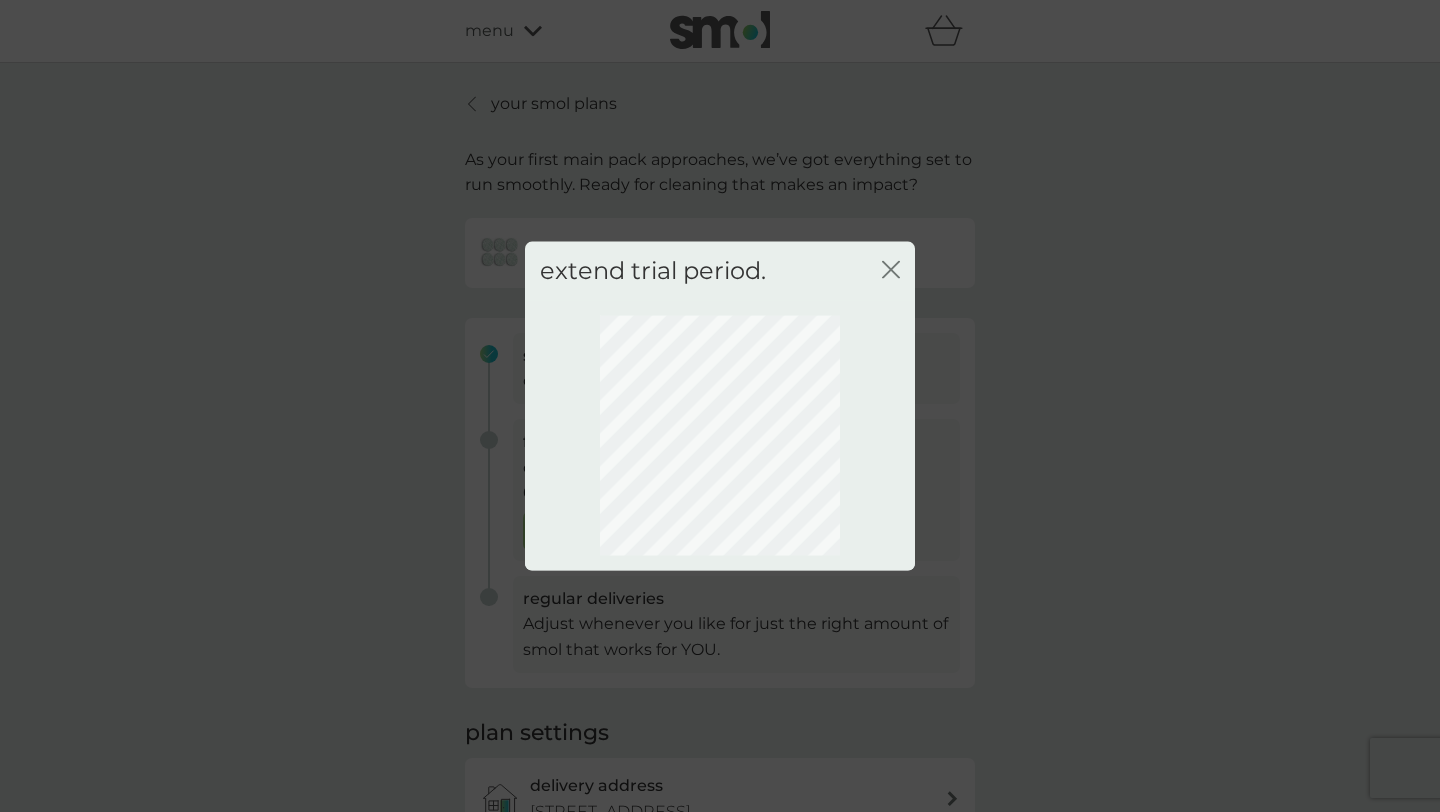 click on "close" 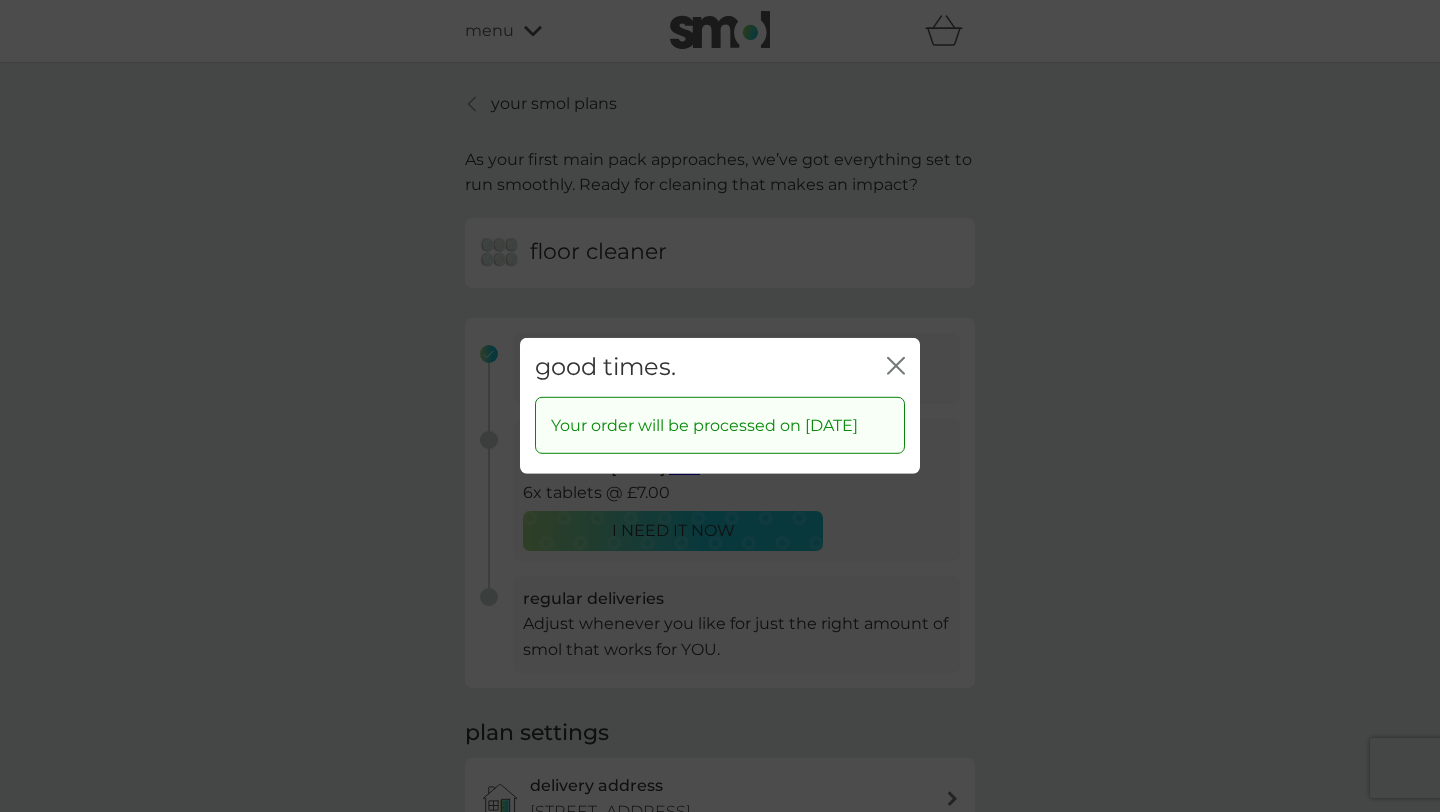 click 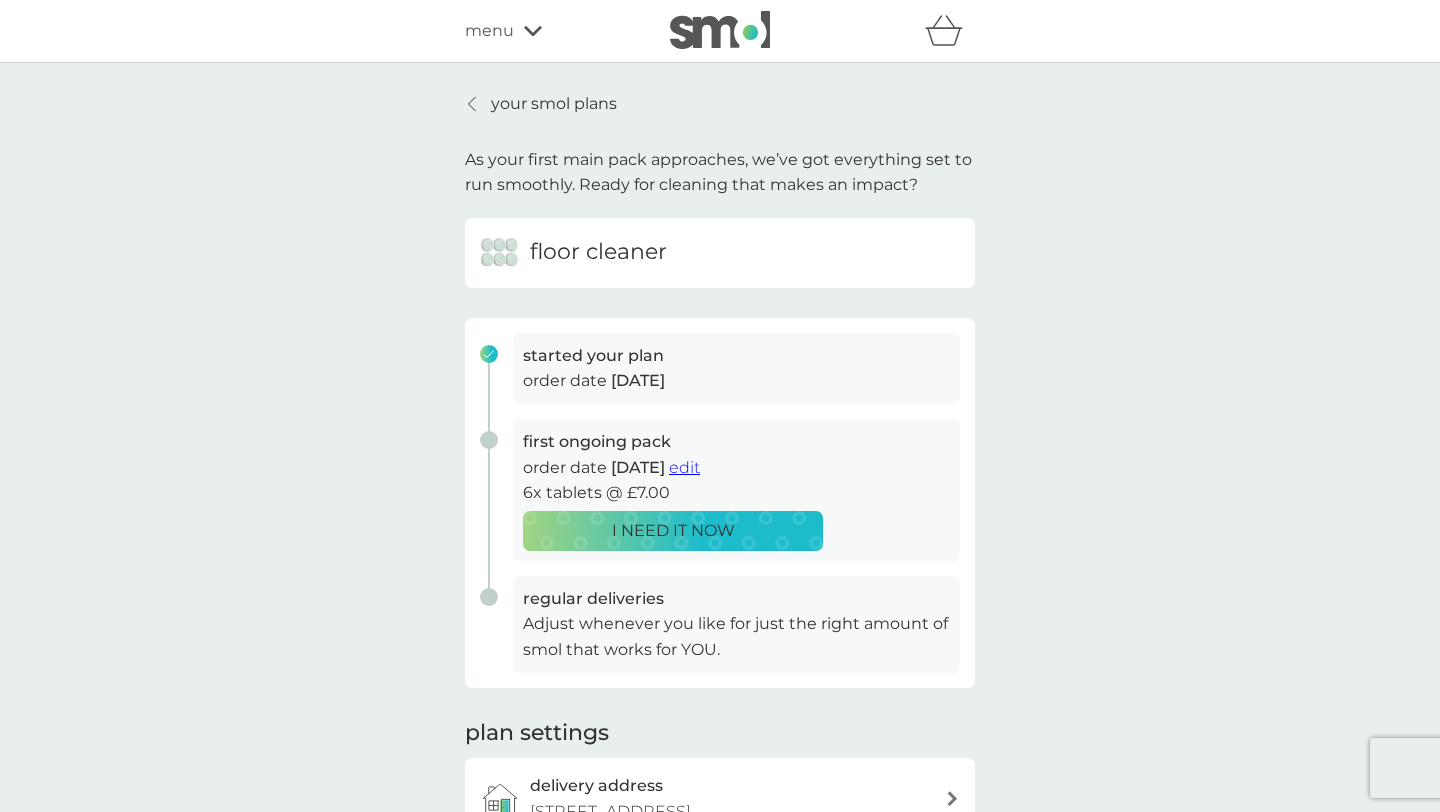 click 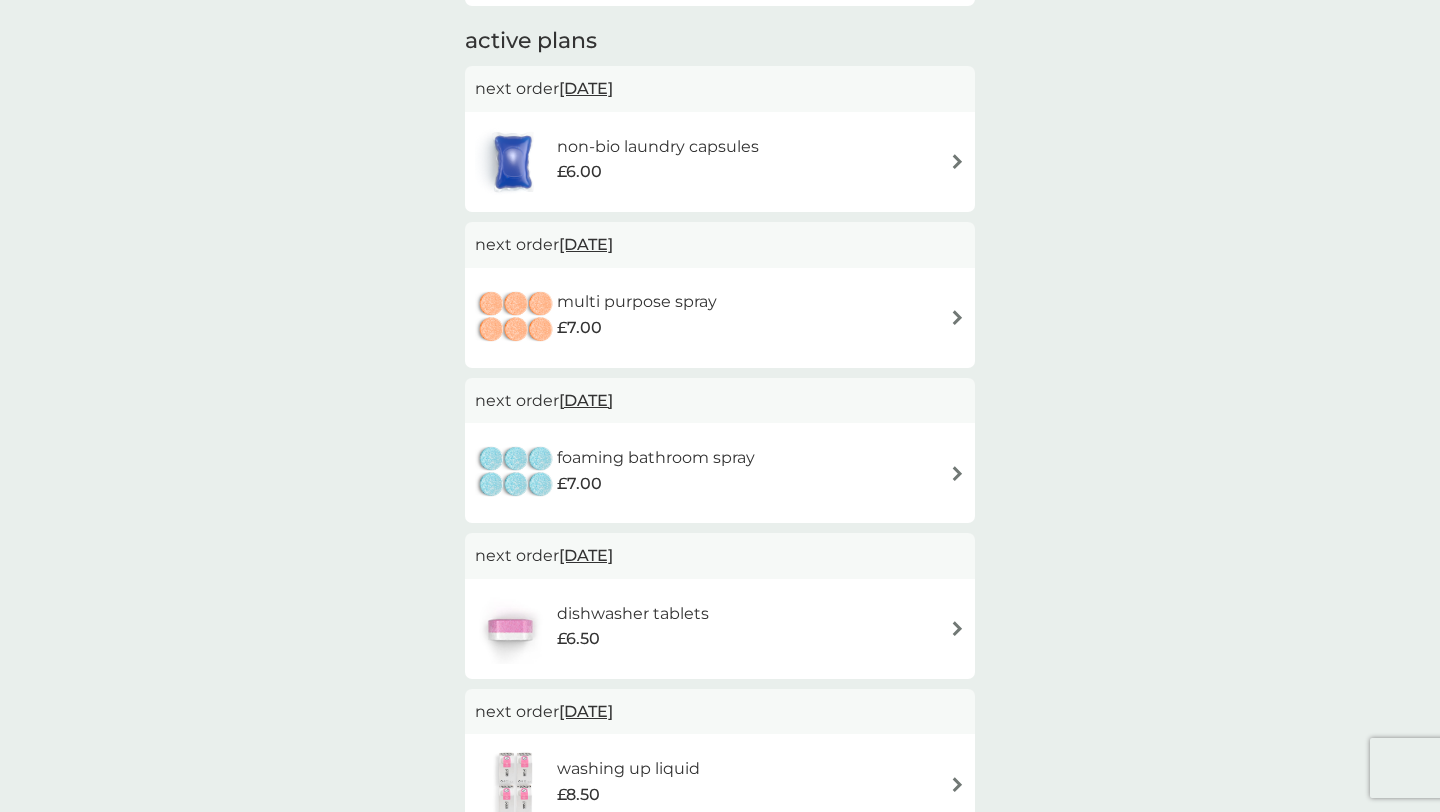 scroll, scrollTop: 254, scrollLeft: 0, axis: vertical 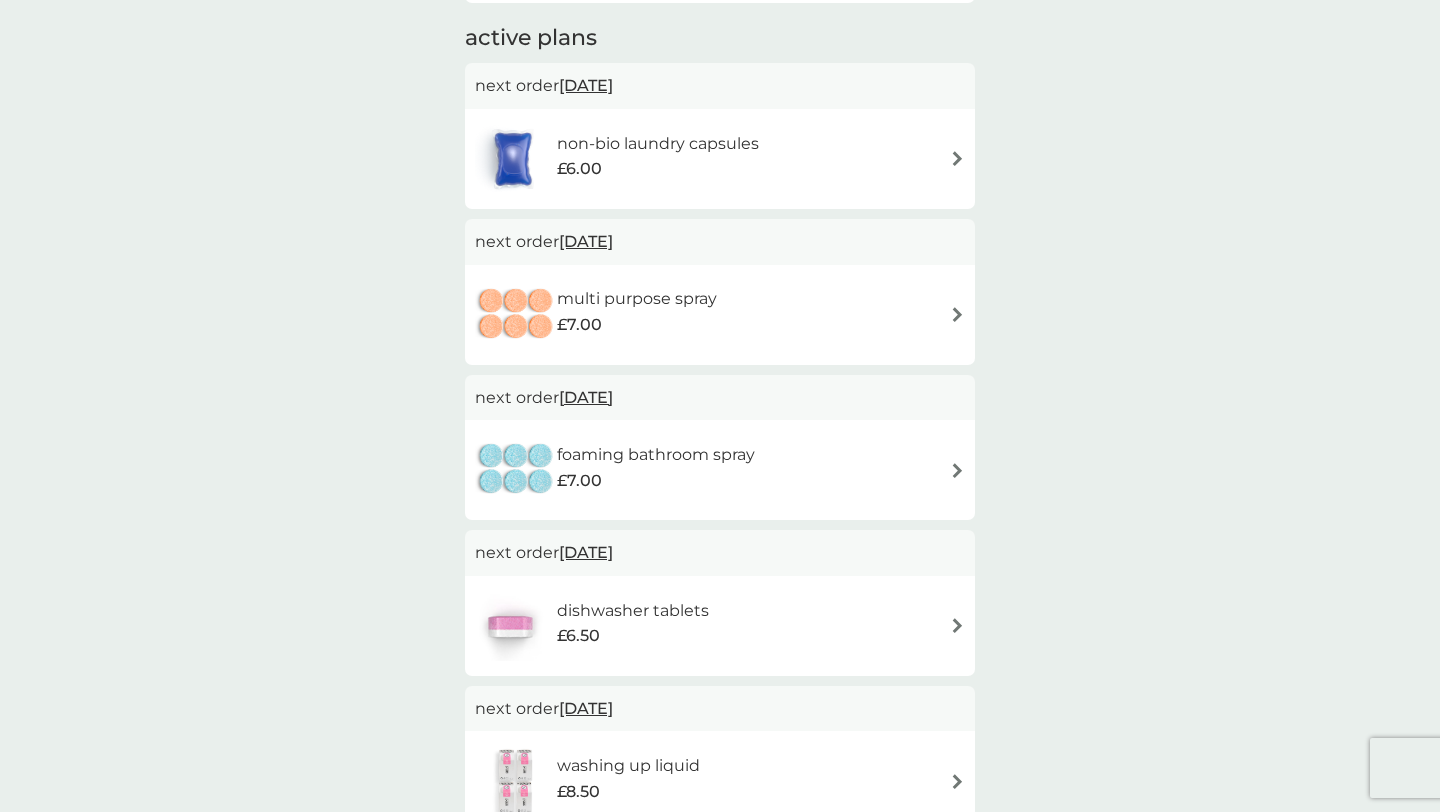 click at bounding box center (957, 314) 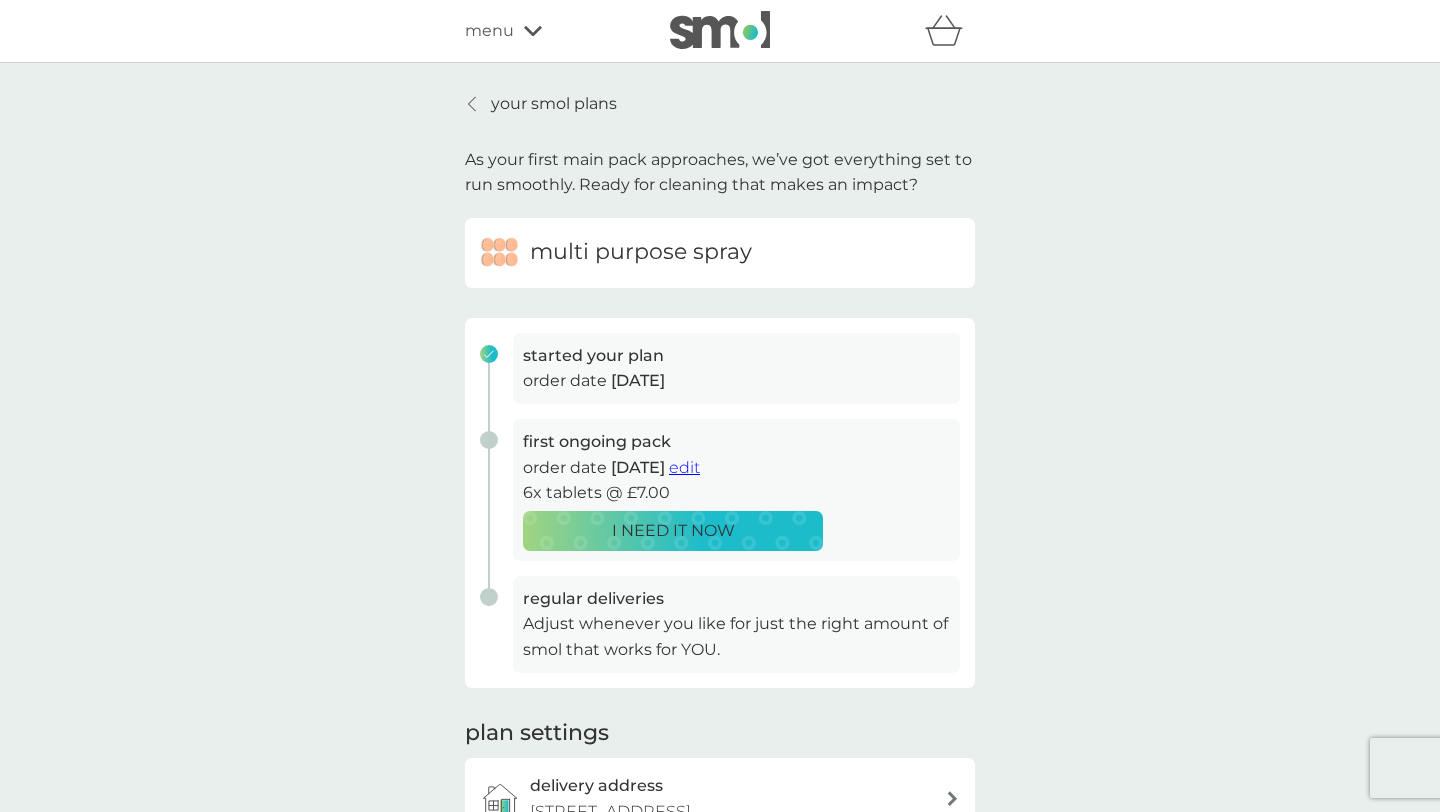 click 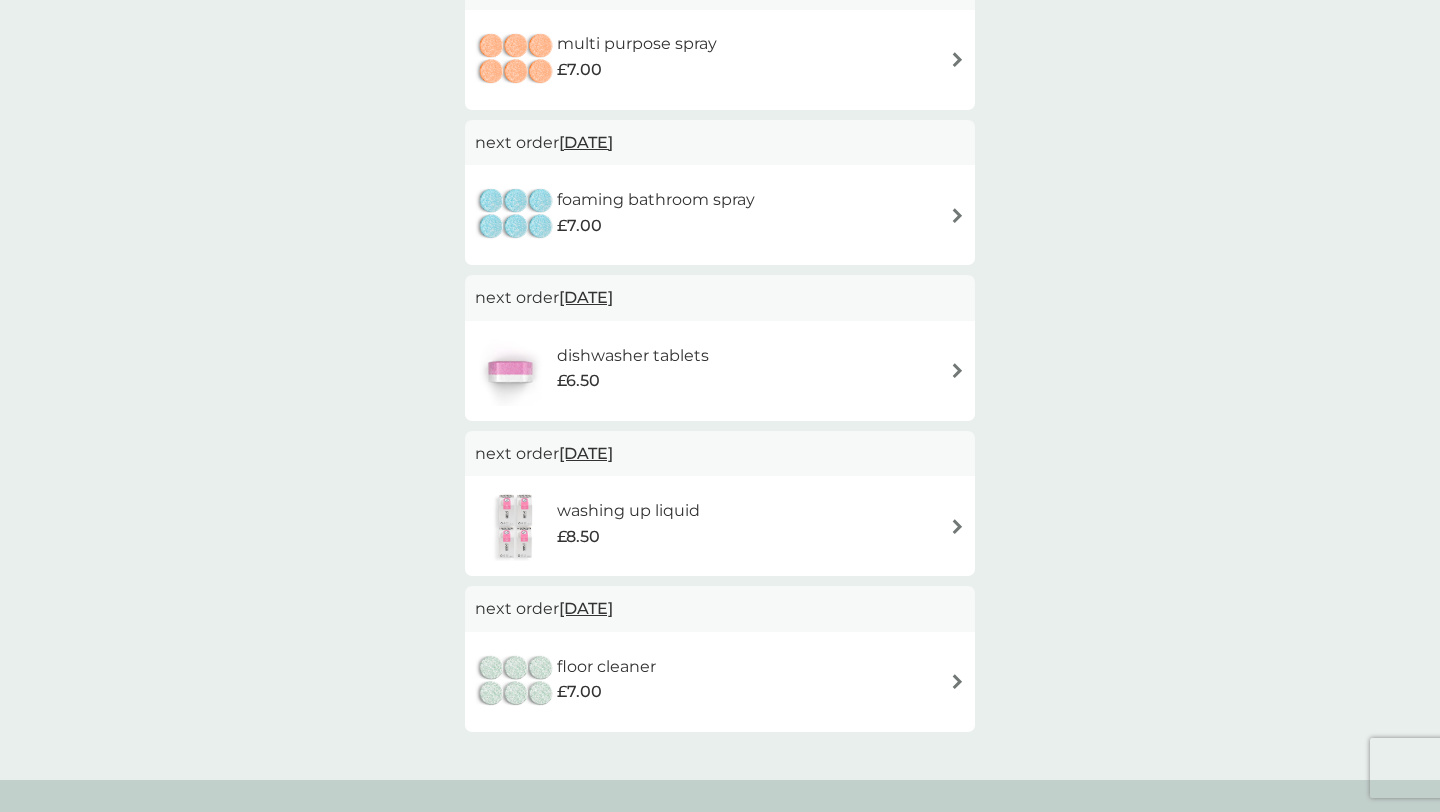 scroll, scrollTop: 511, scrollLeft: 0, axis: vertical 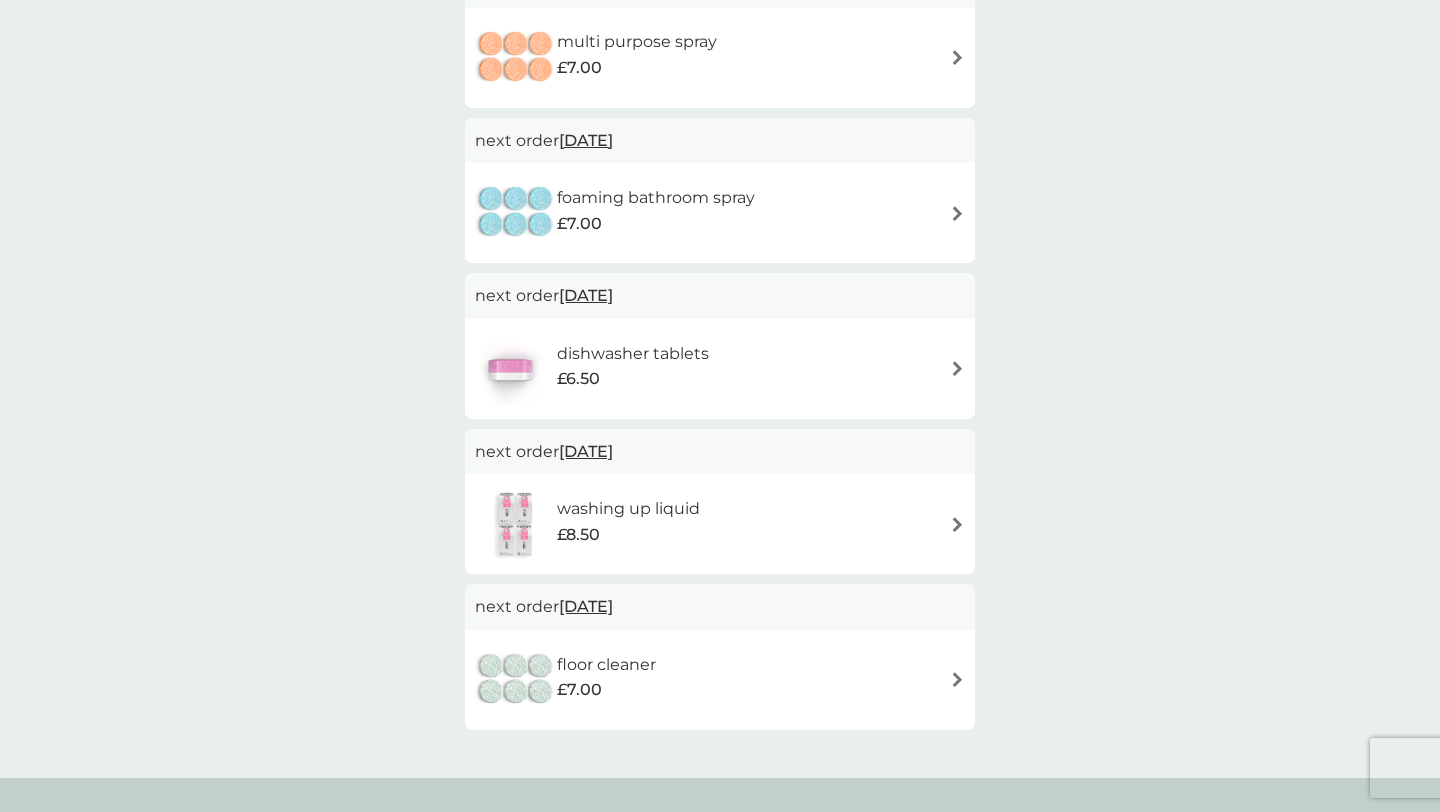 click at bounding box center [957, 524] 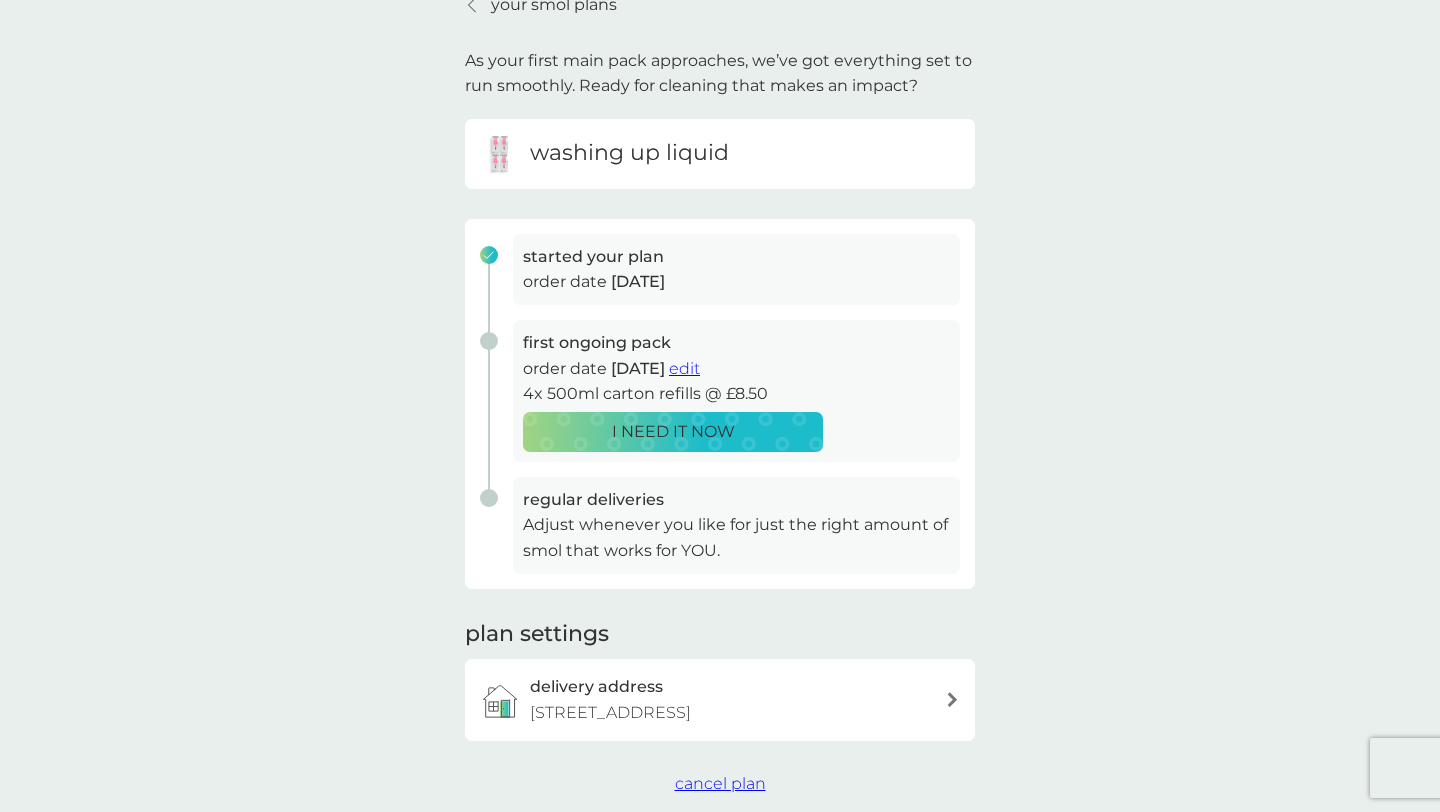 scroll, scrollTop: 82, scrollLeft: 0, axis: vertical 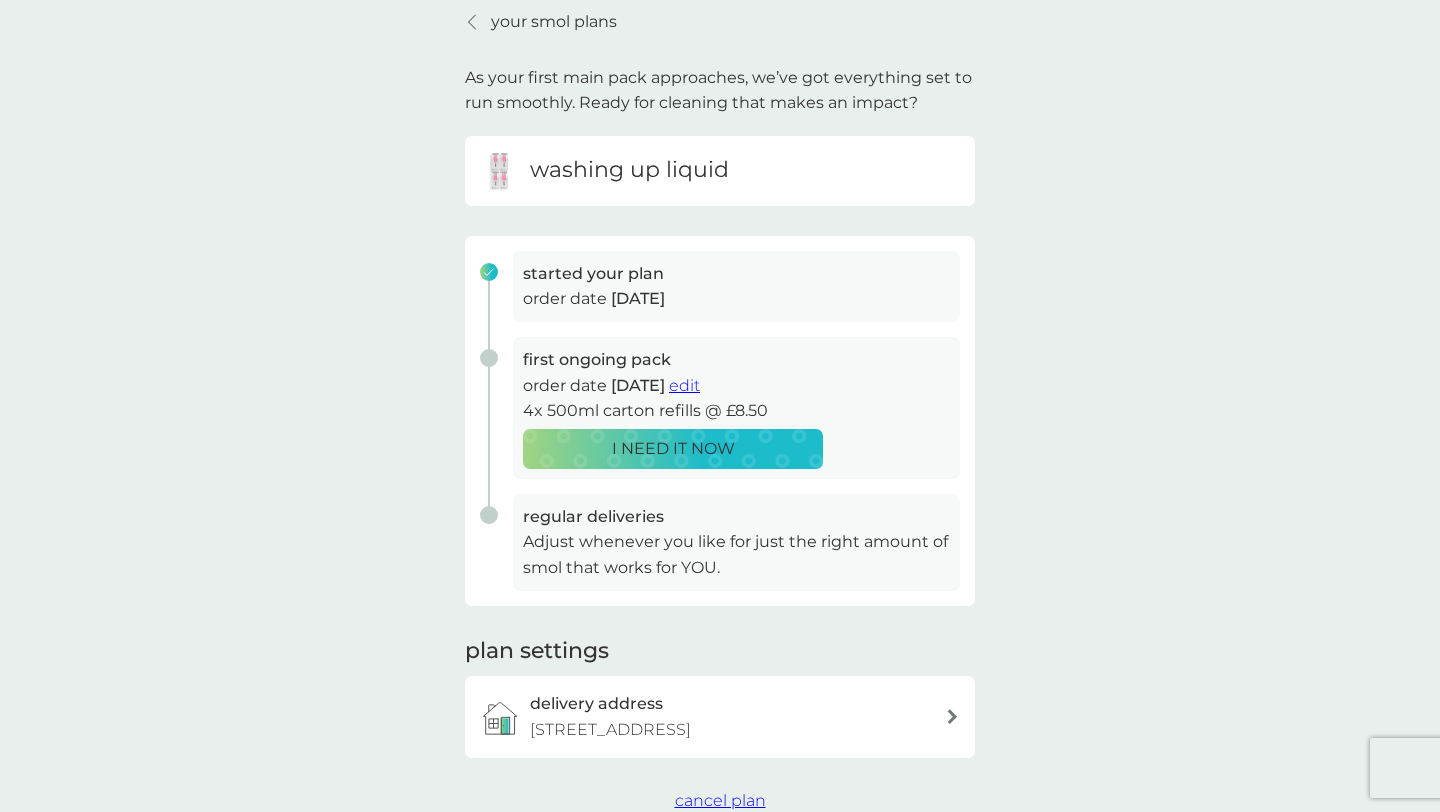 click on "edit" at bounding box center [684, 385] 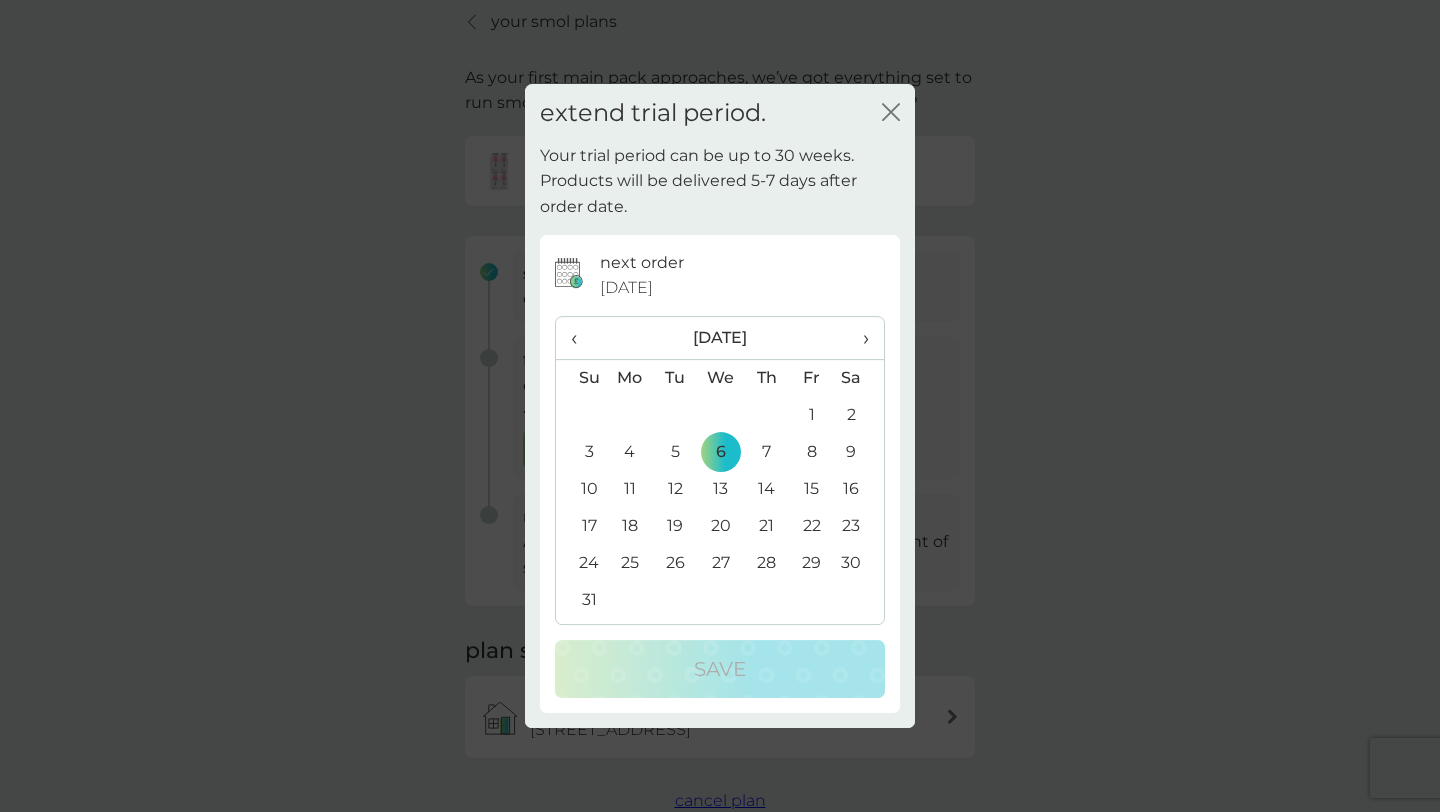 click on "27" at bounding box center [721, 563] 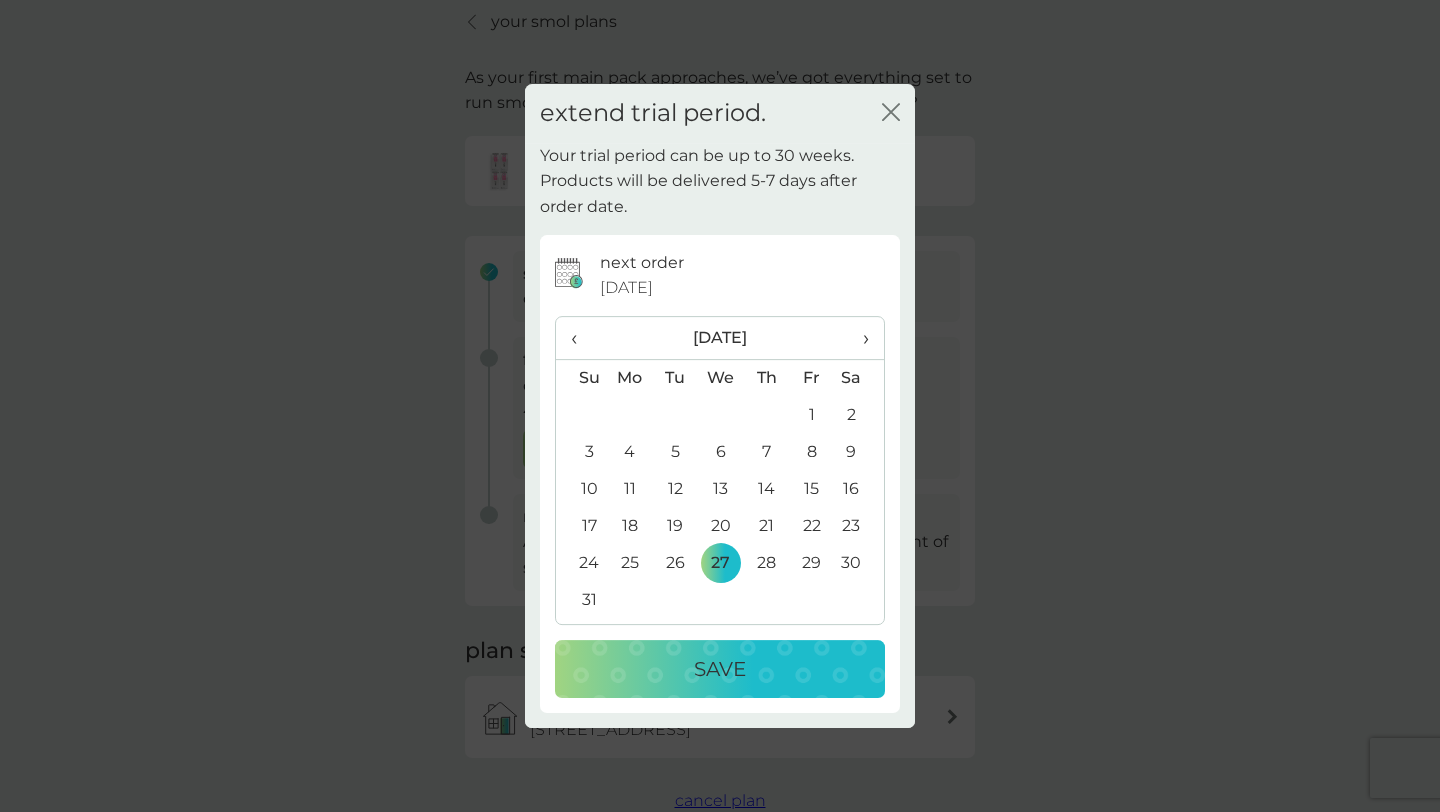 click on "Save" at bounding box center (720, 669) 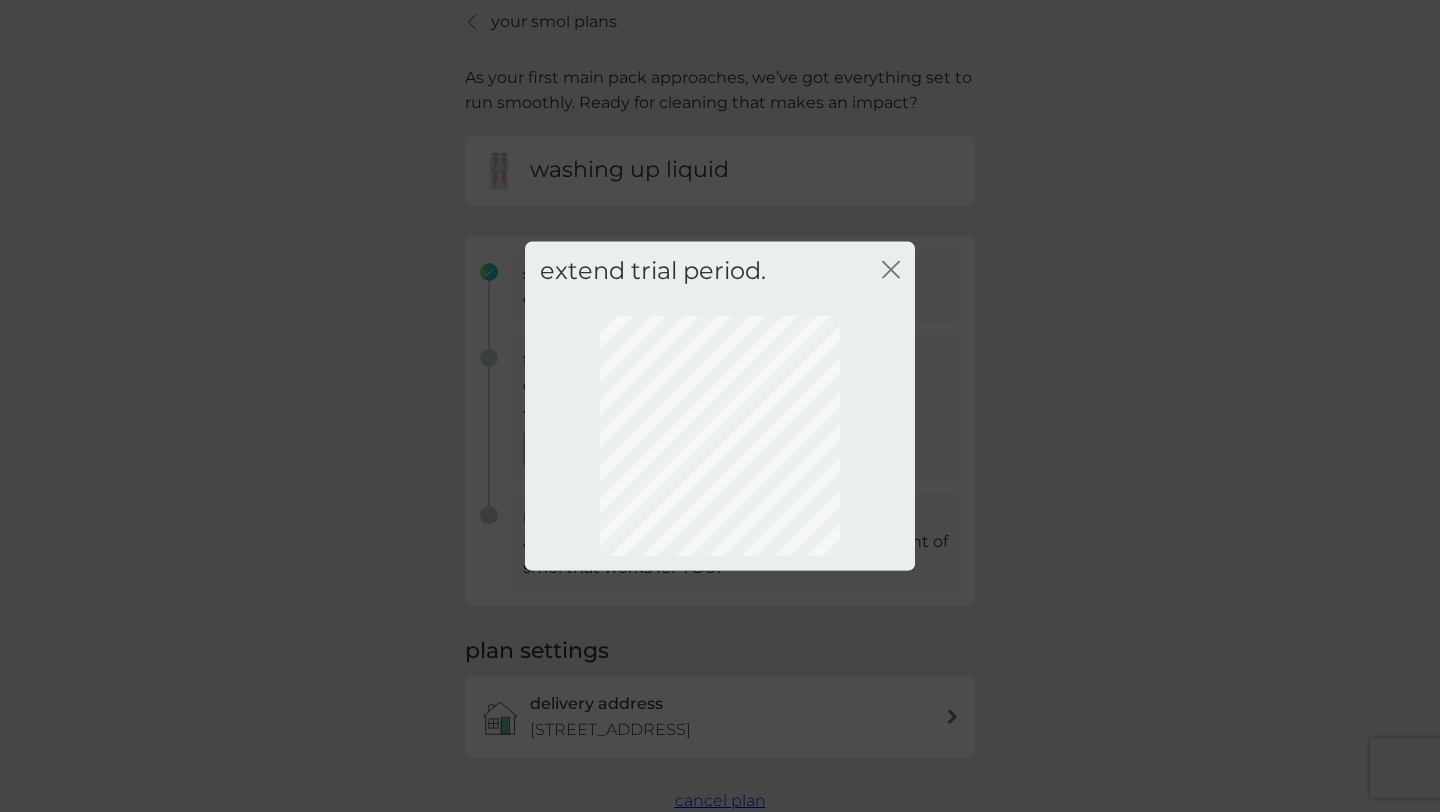 scroll, scrollTop: 26, scrollLeft: 0, axis: vertical 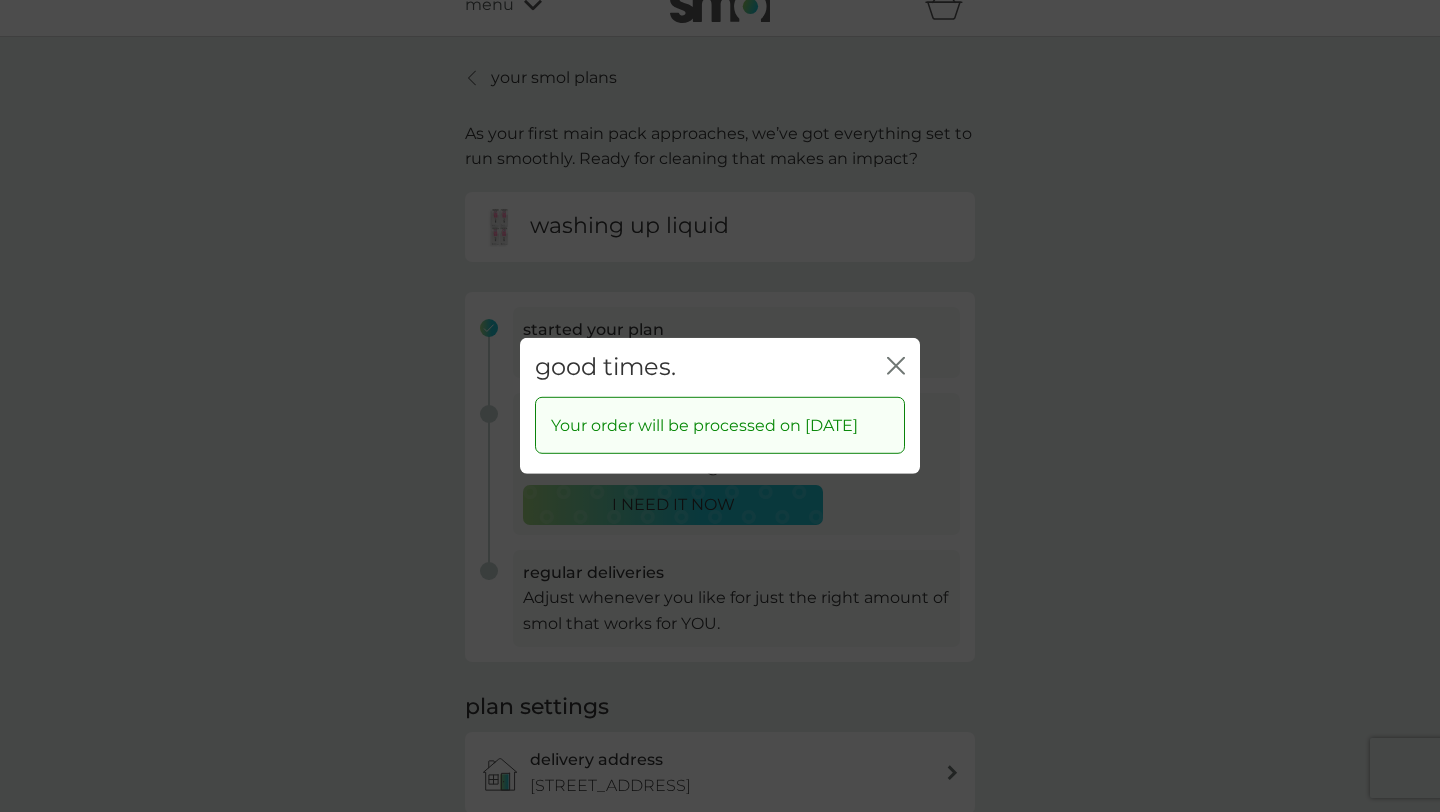 click on "close" 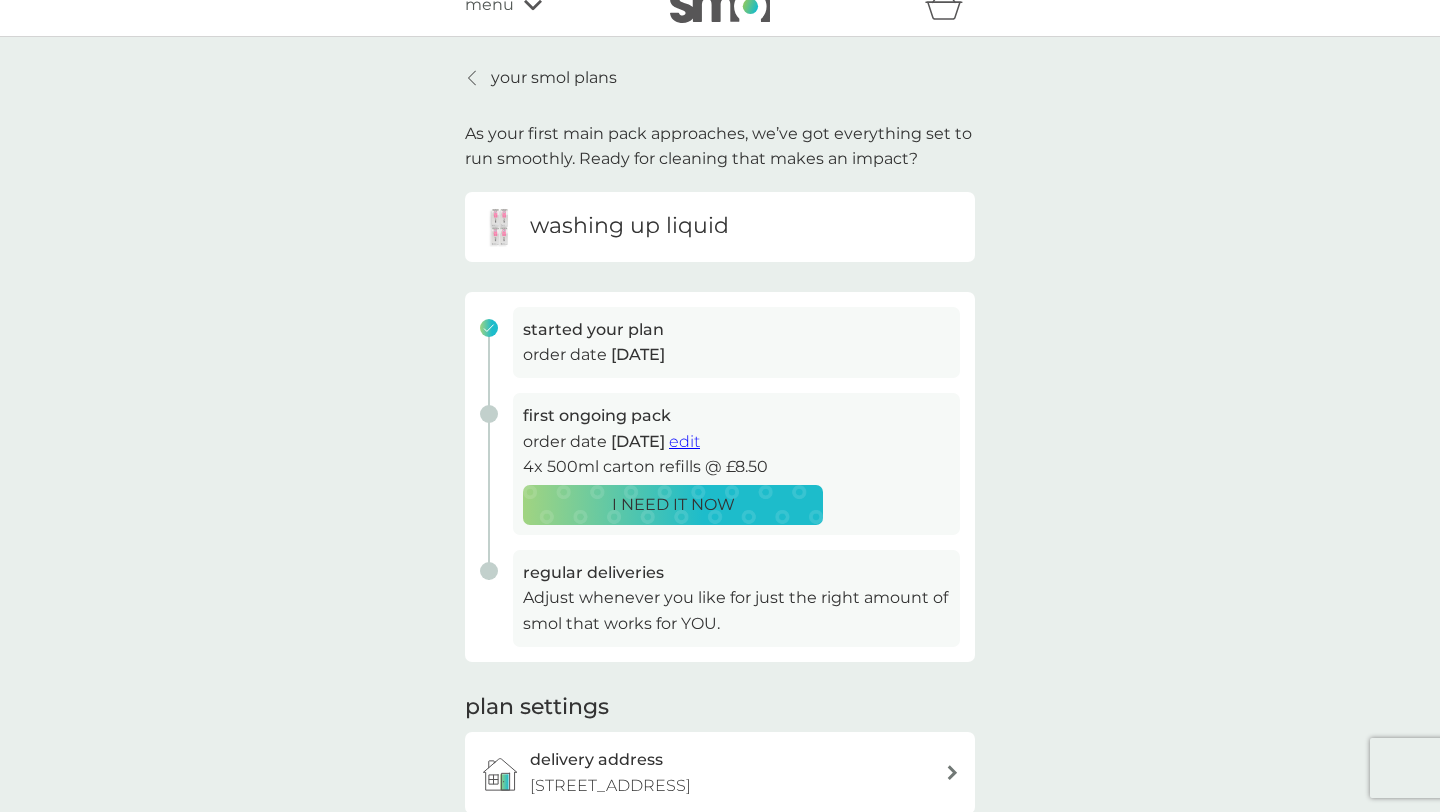 click 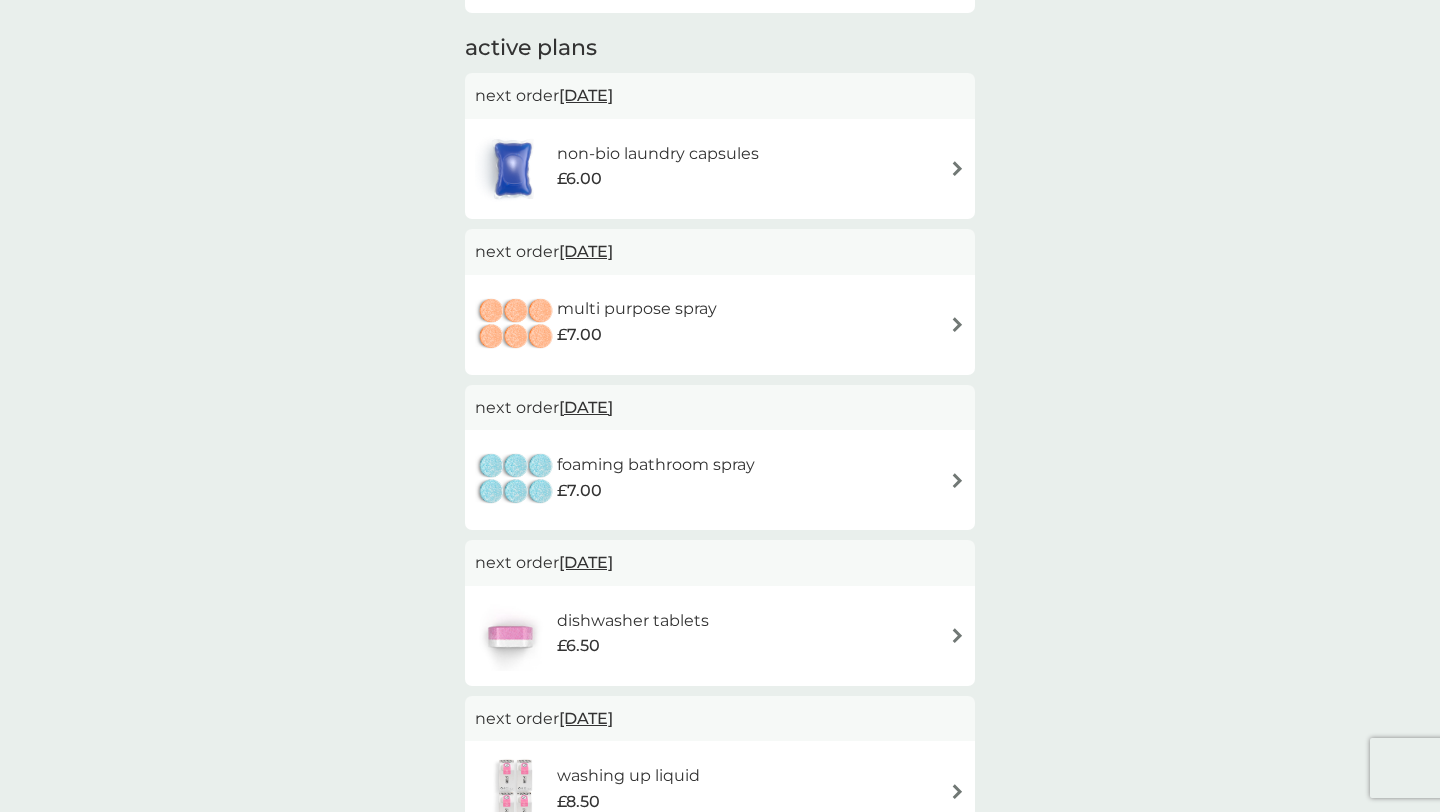 scroll, scrollTop: 250, scrollLeft: 0, axis: vertical 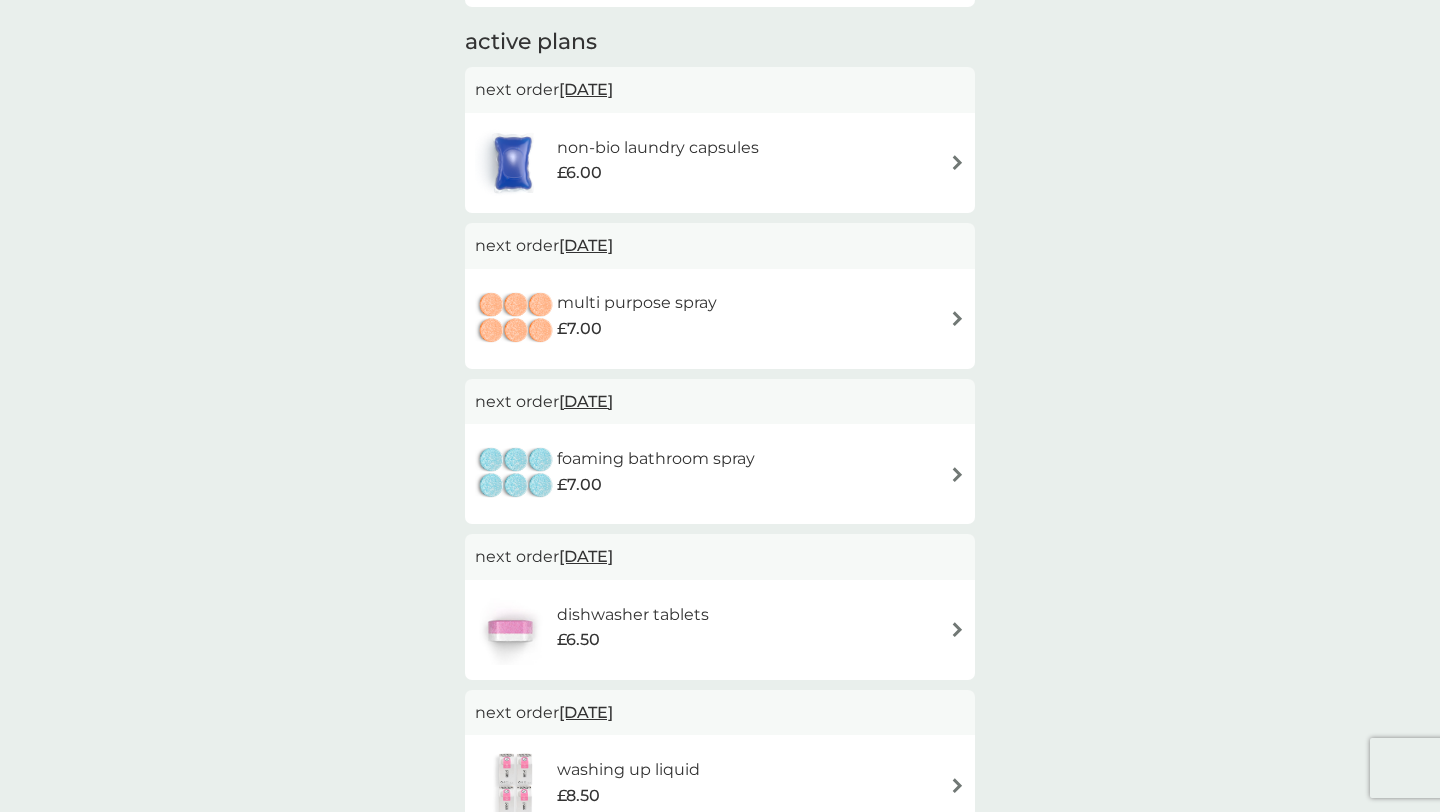 click at bounding box center [957, 162] 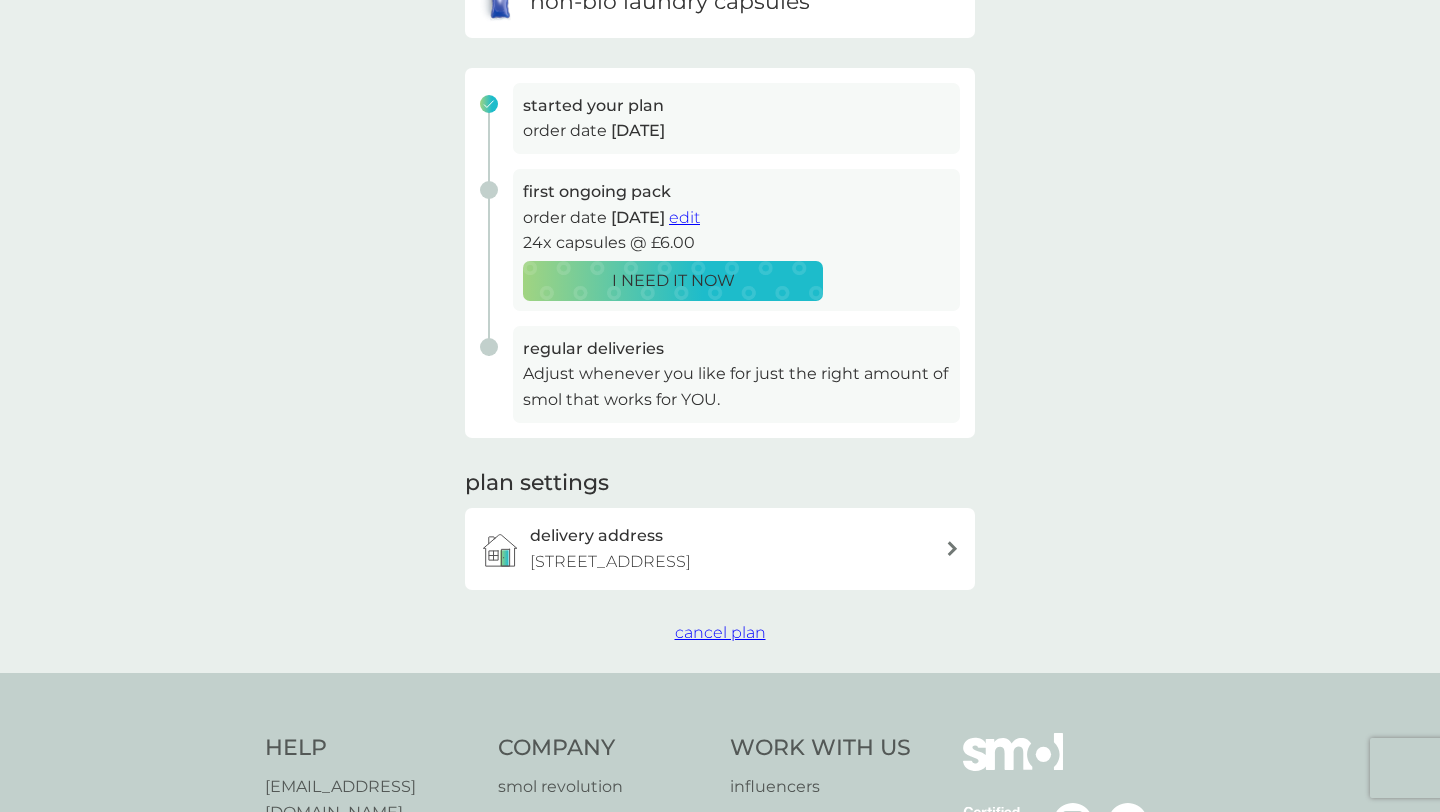 scroll, scrollTop: 0, scrollLeft: 0, axis: both 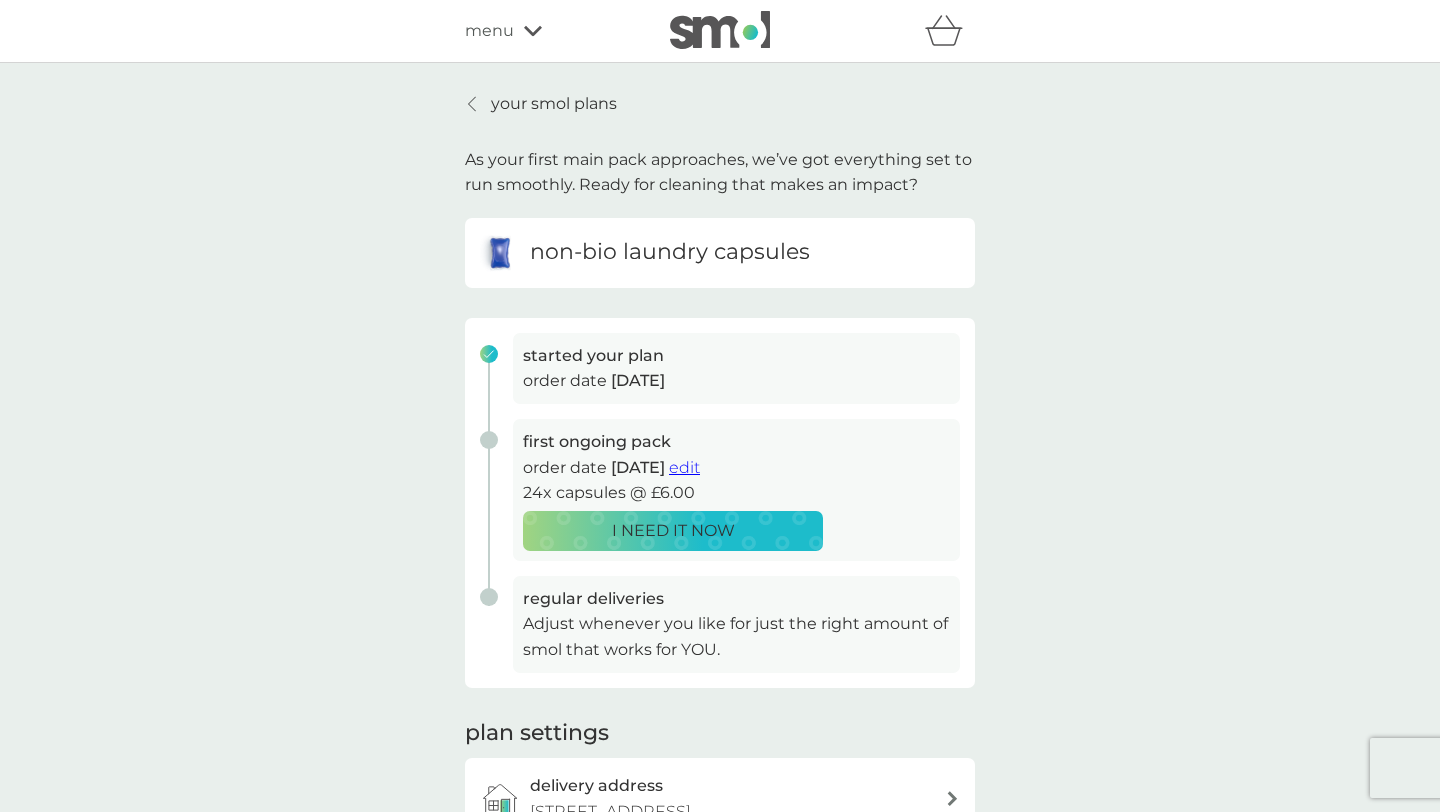 click on "I NEED IT NOW" at bounding box center [673, 531] 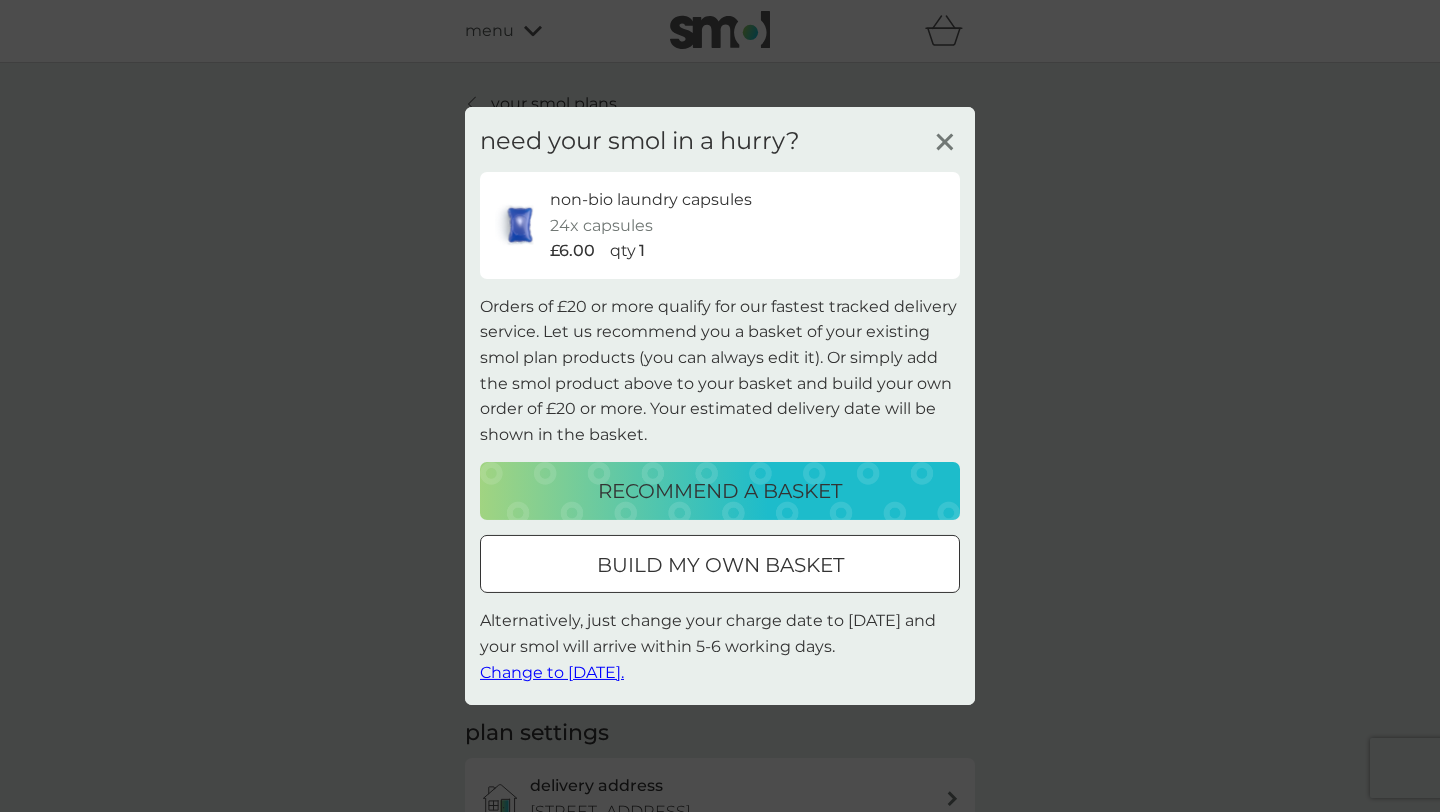 click 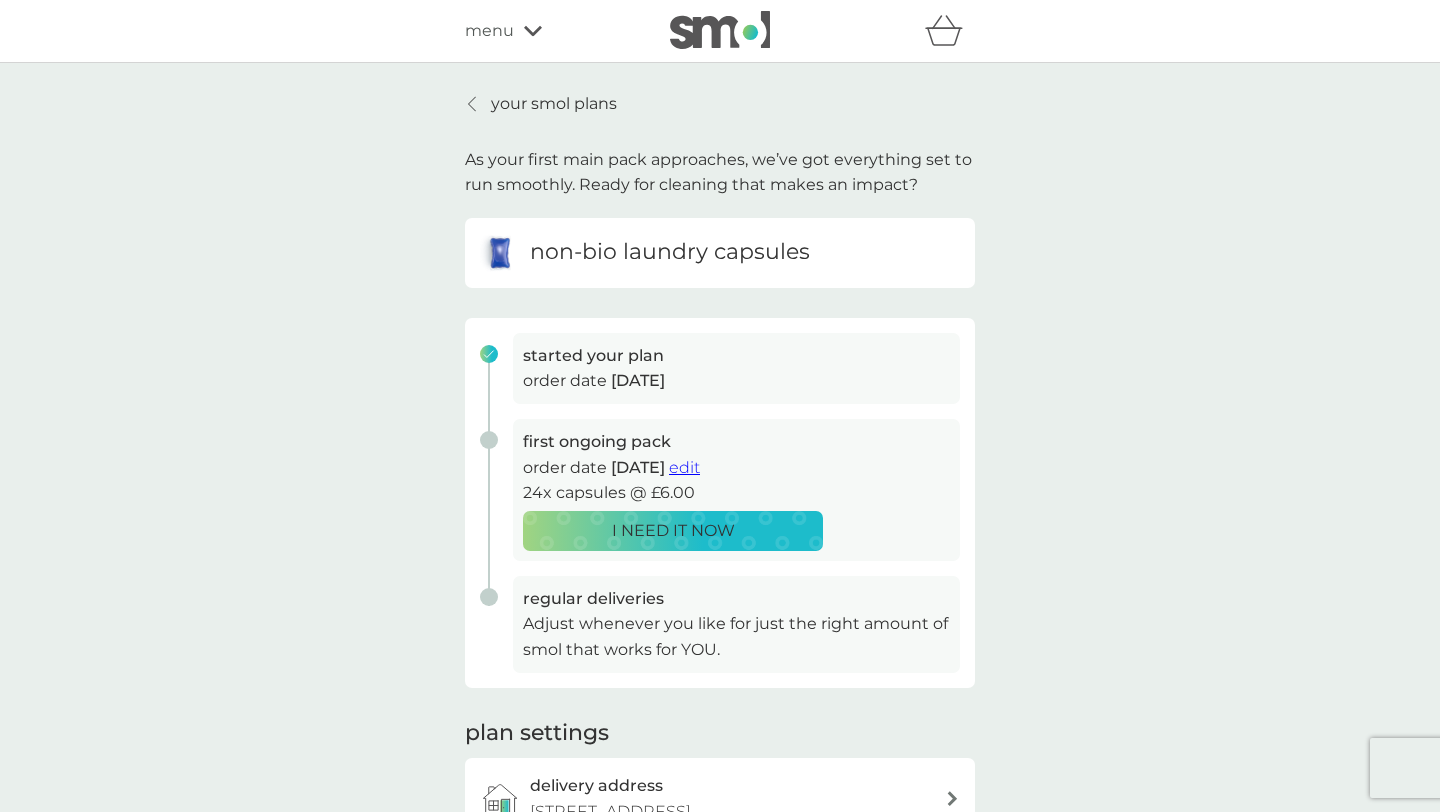 click on "edit" at bounding box center (684, 467) 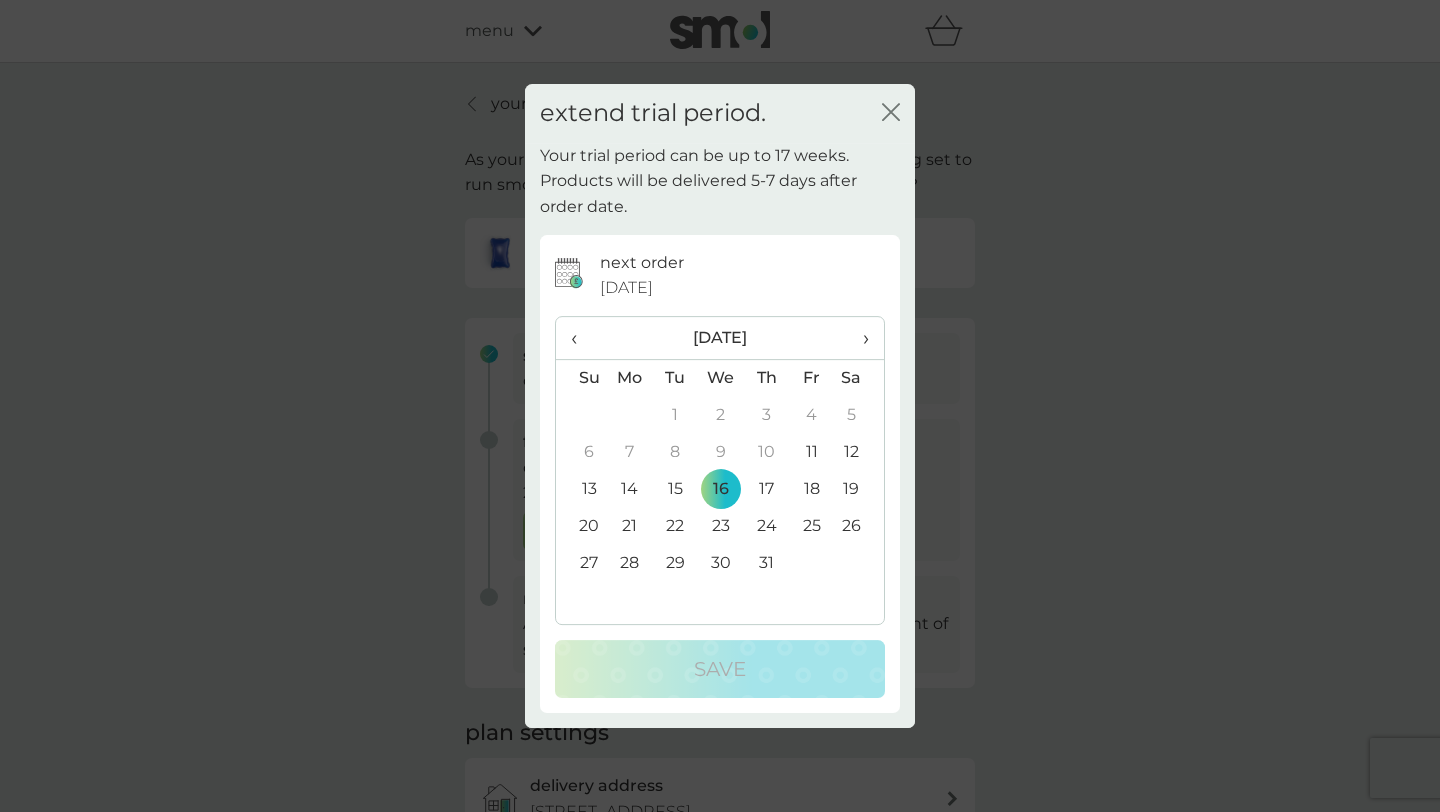 click on "11" at bounding box center [811, 452] 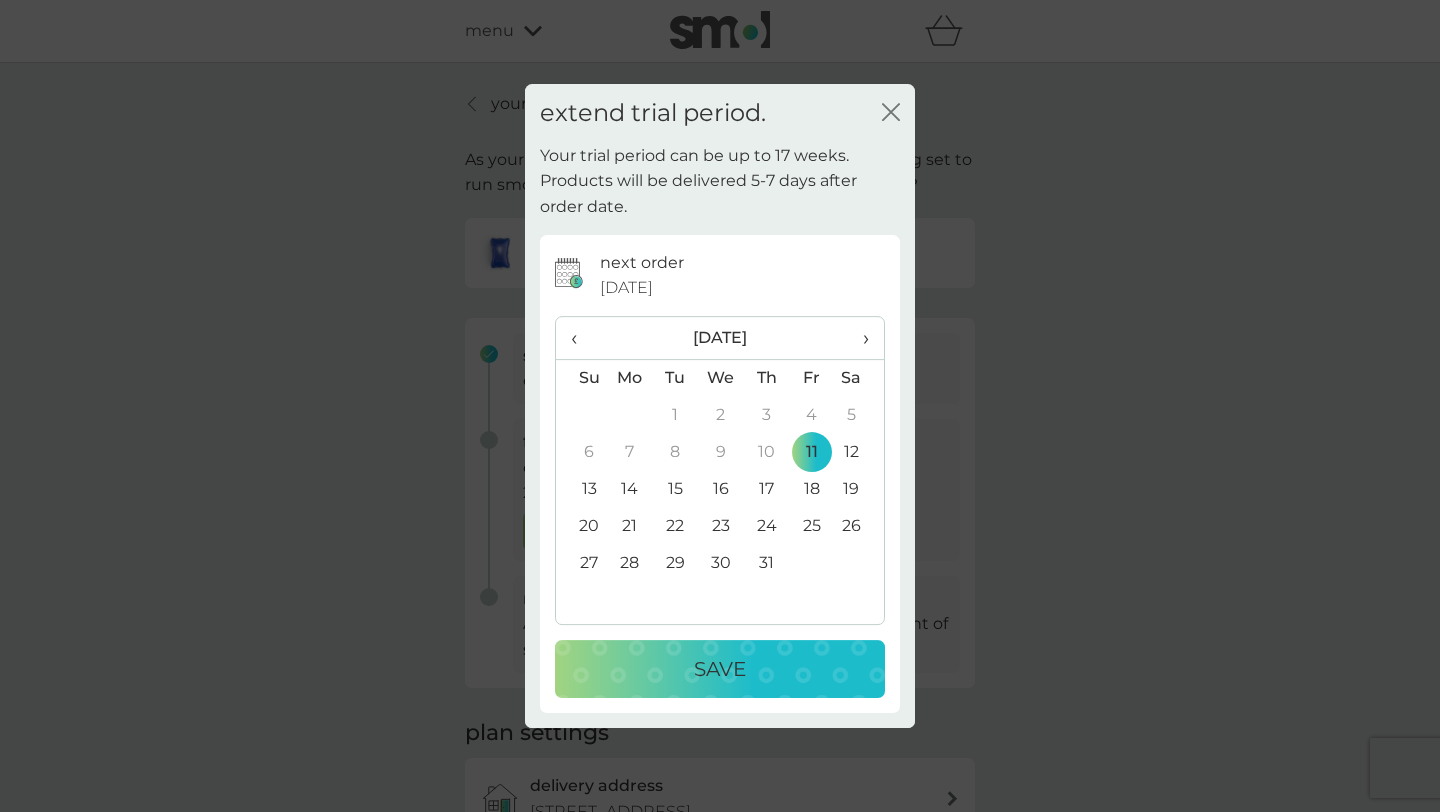 click on "Save" at bounding box center (720, 669) 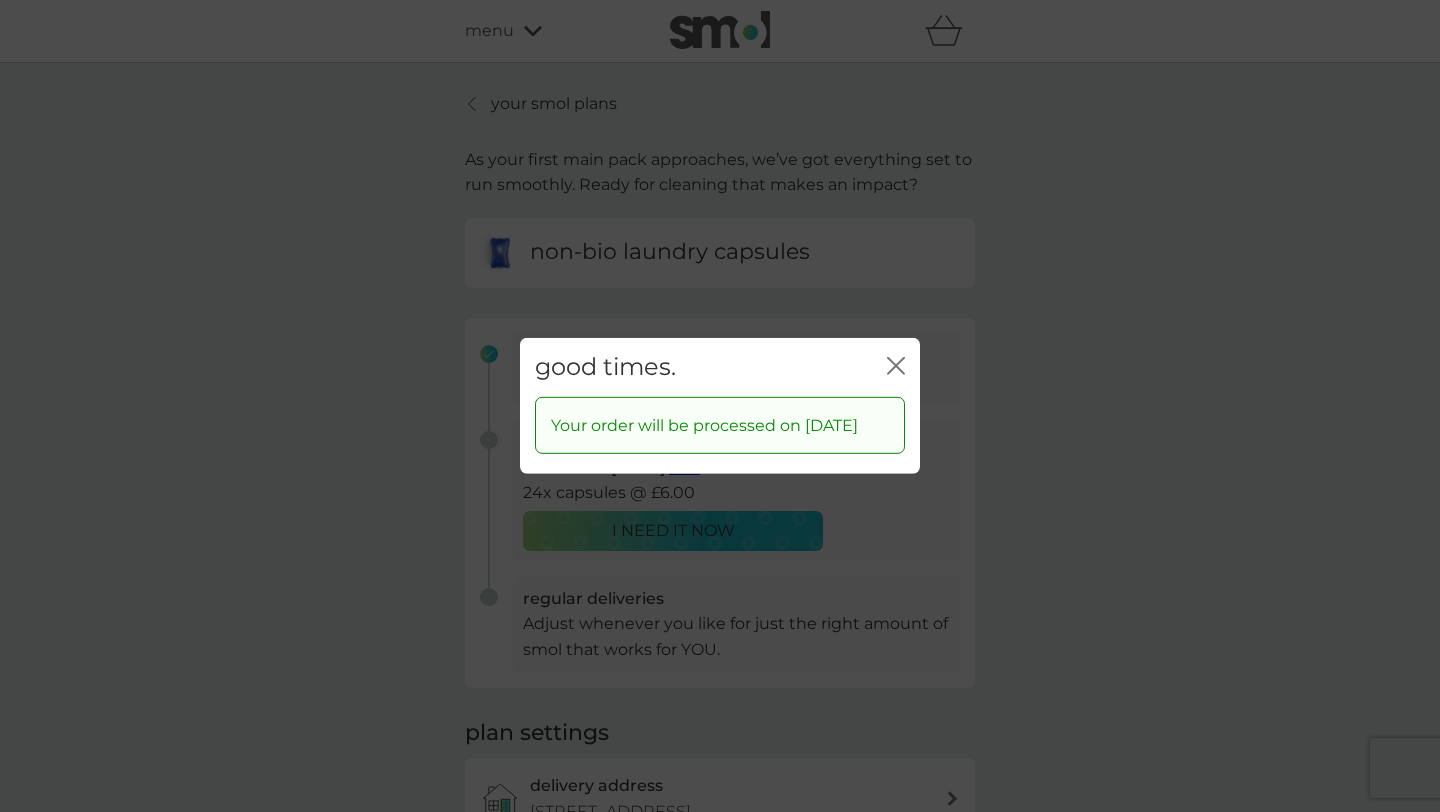 click on "close" 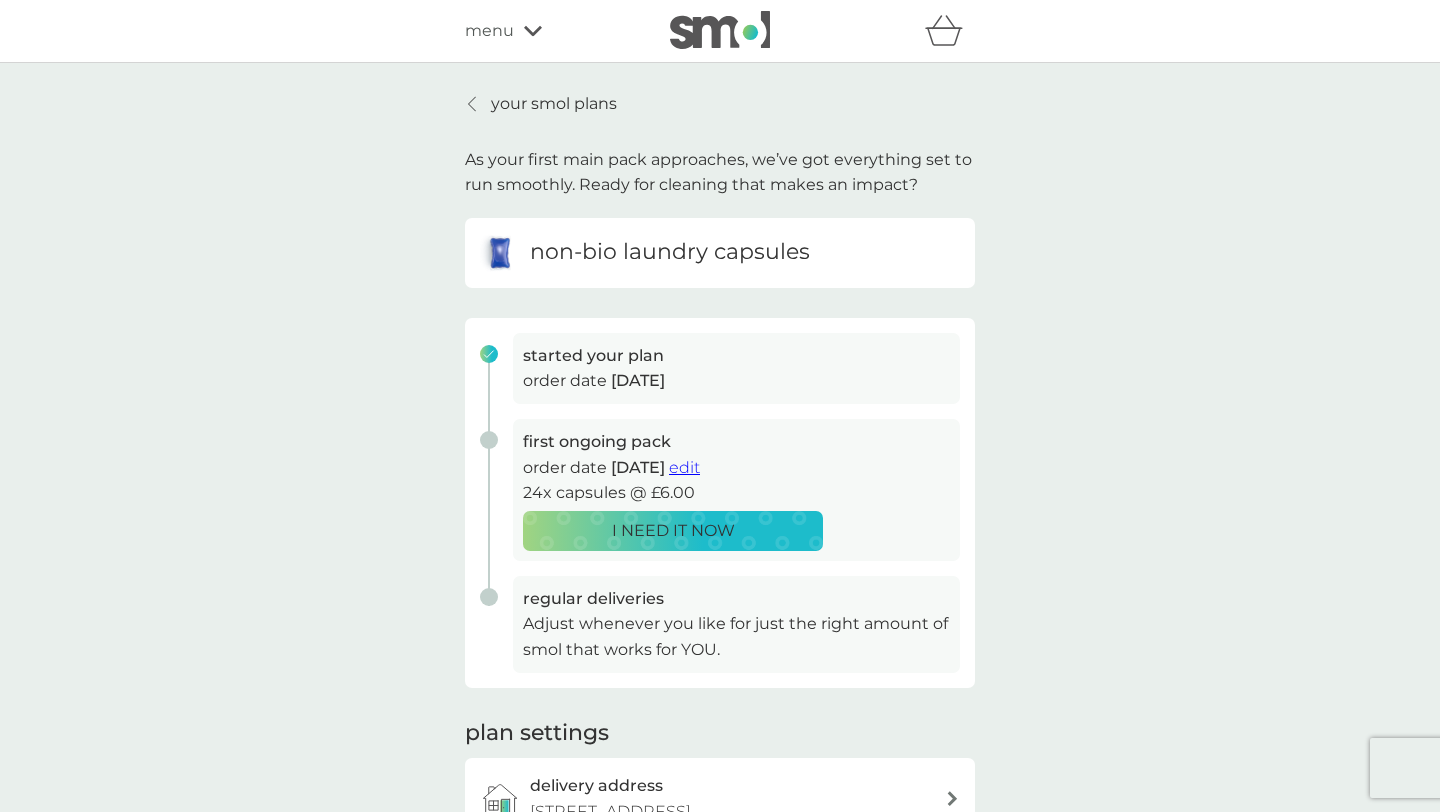 click 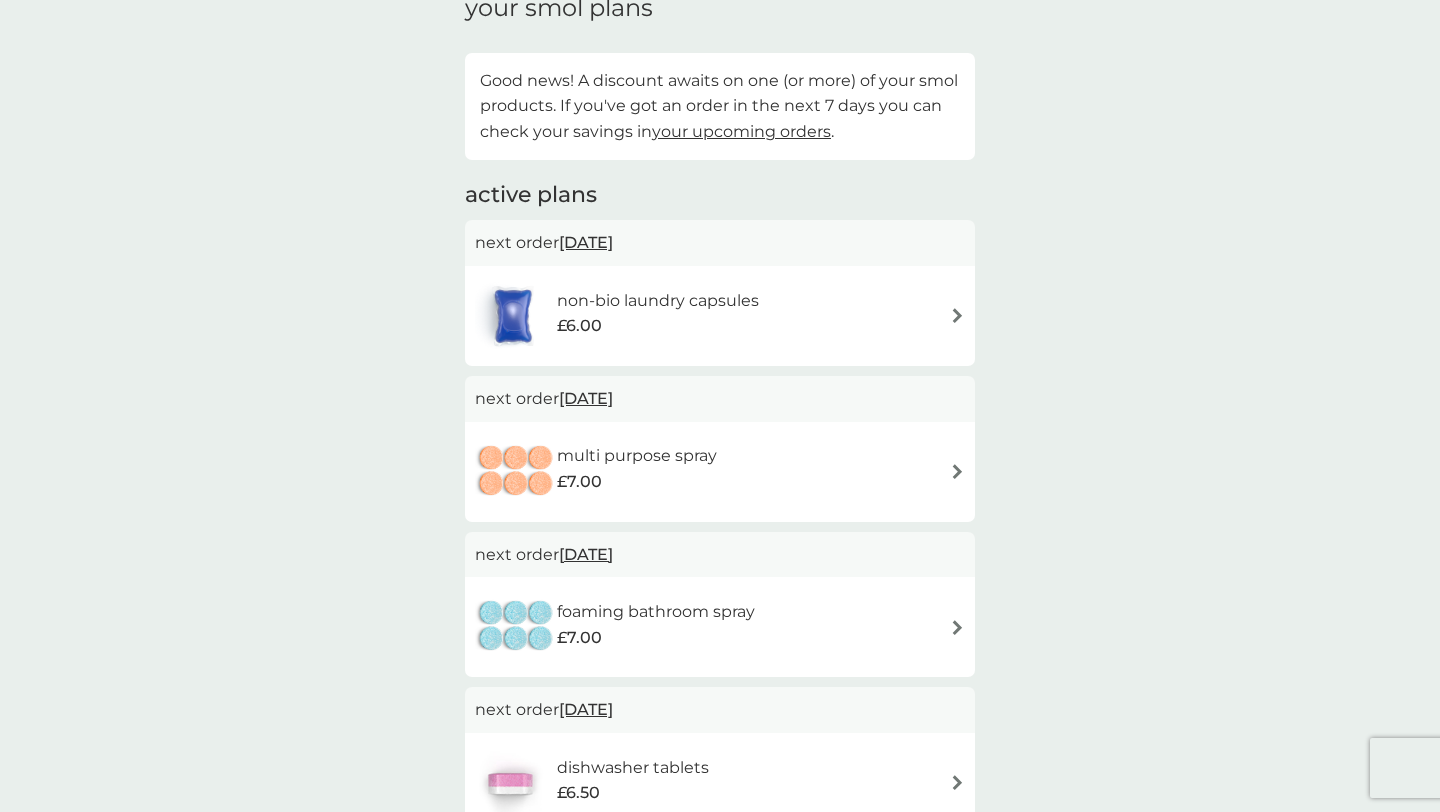 scroll, scrollTop: 112, scrollLeft: 0, axis: vertical 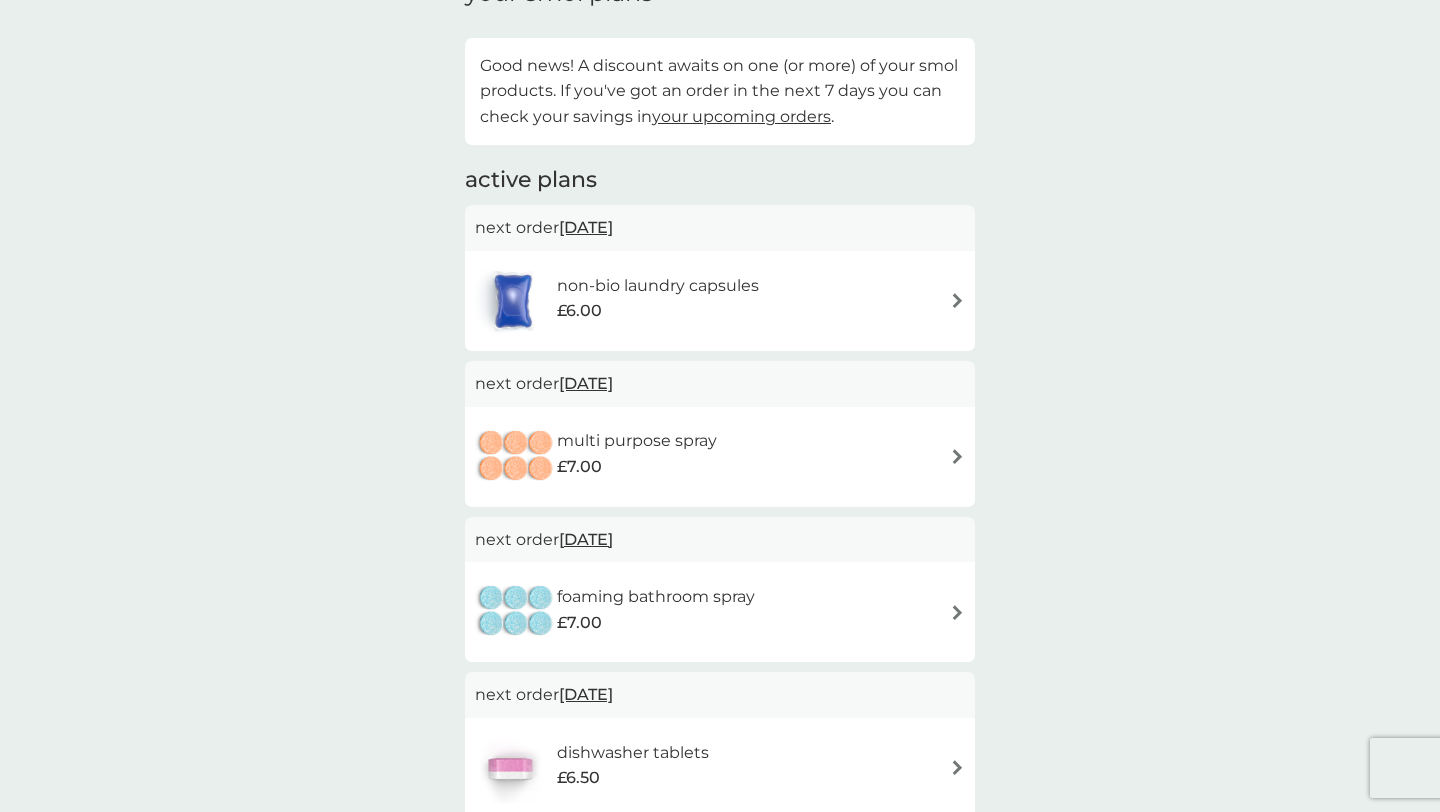 click at bounding box center (957, 456) 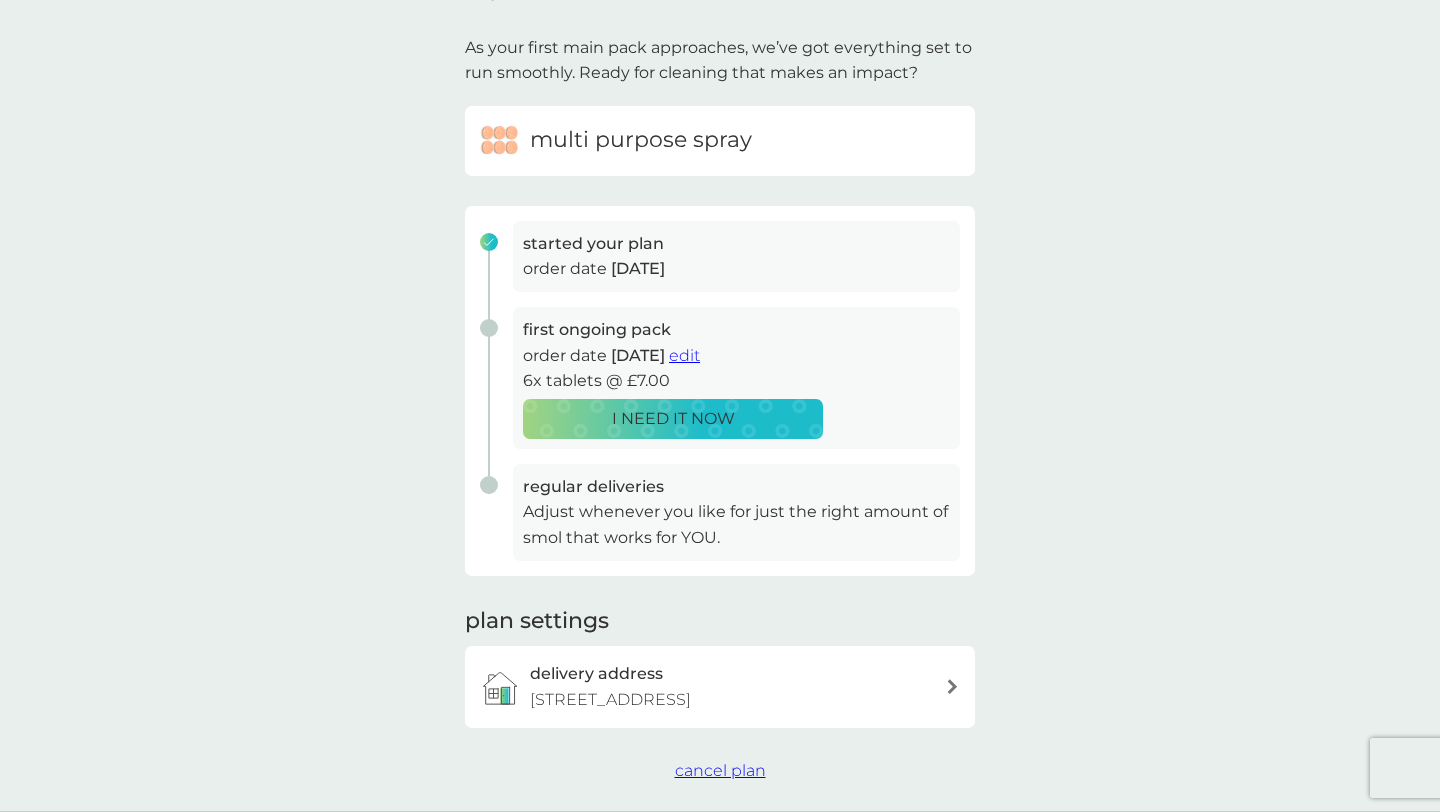 scroll, scrollTop: 0, scrollLeft: 0, axis: both 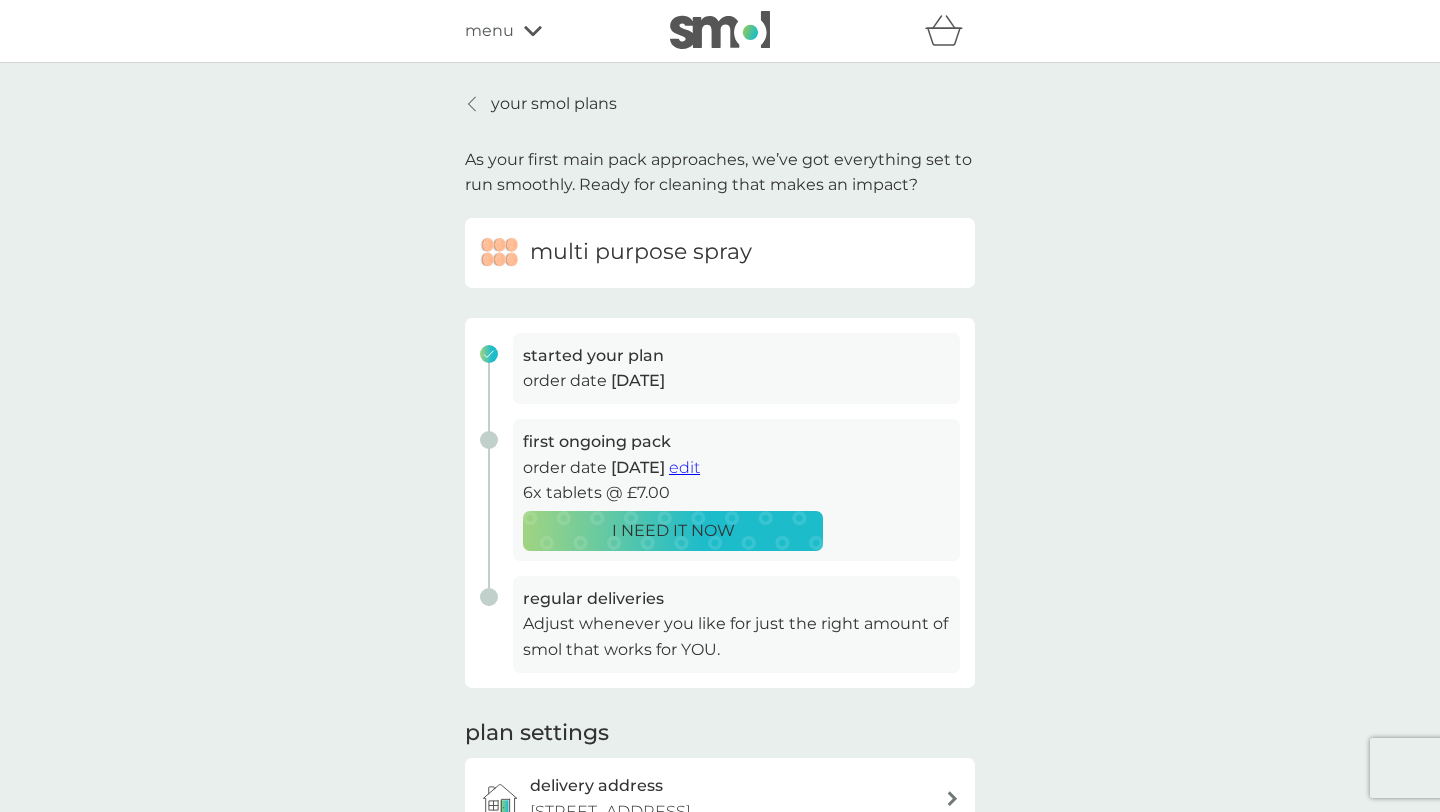 click on "edit" at bounding box center [684, 467] 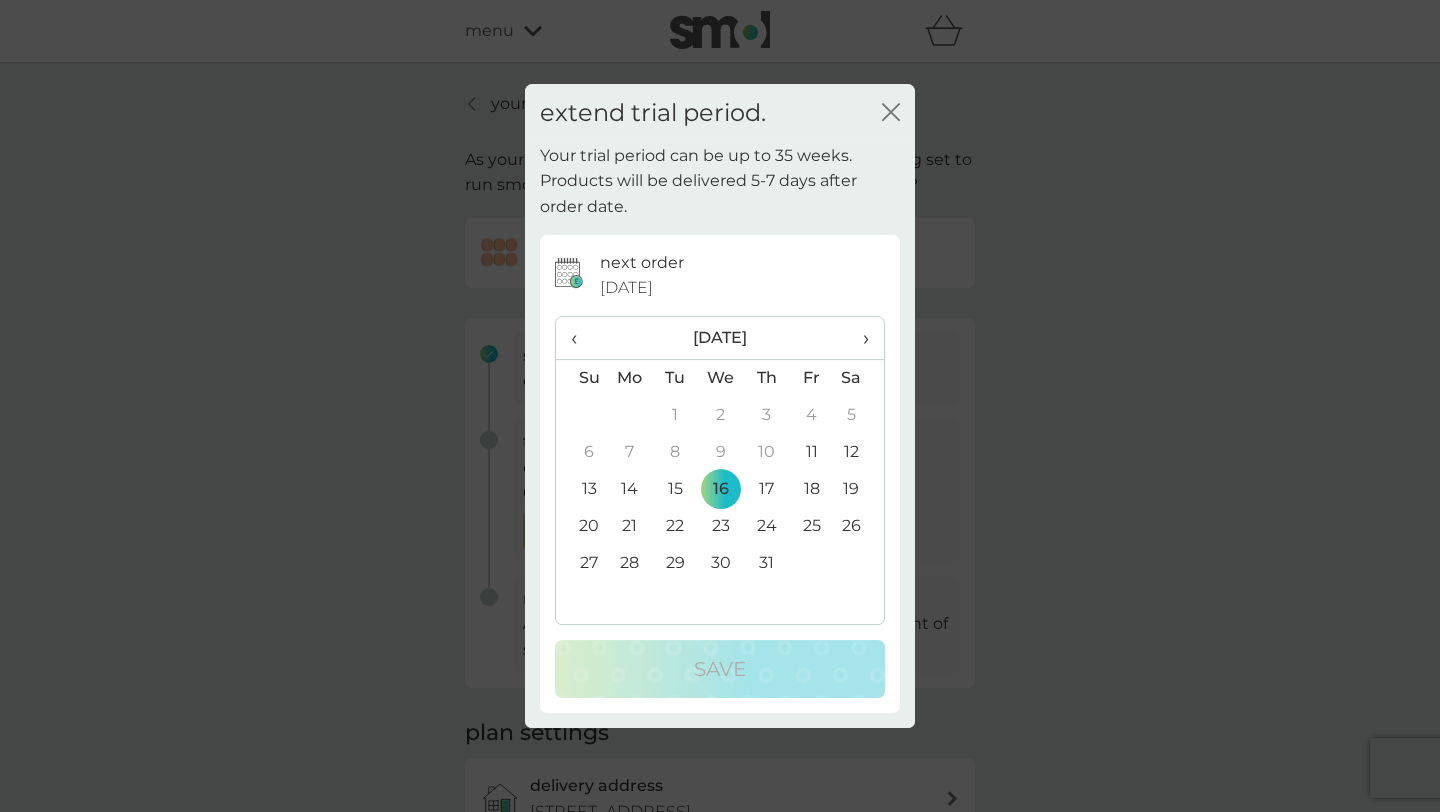 click on "11" at bounding box center (811, 452) 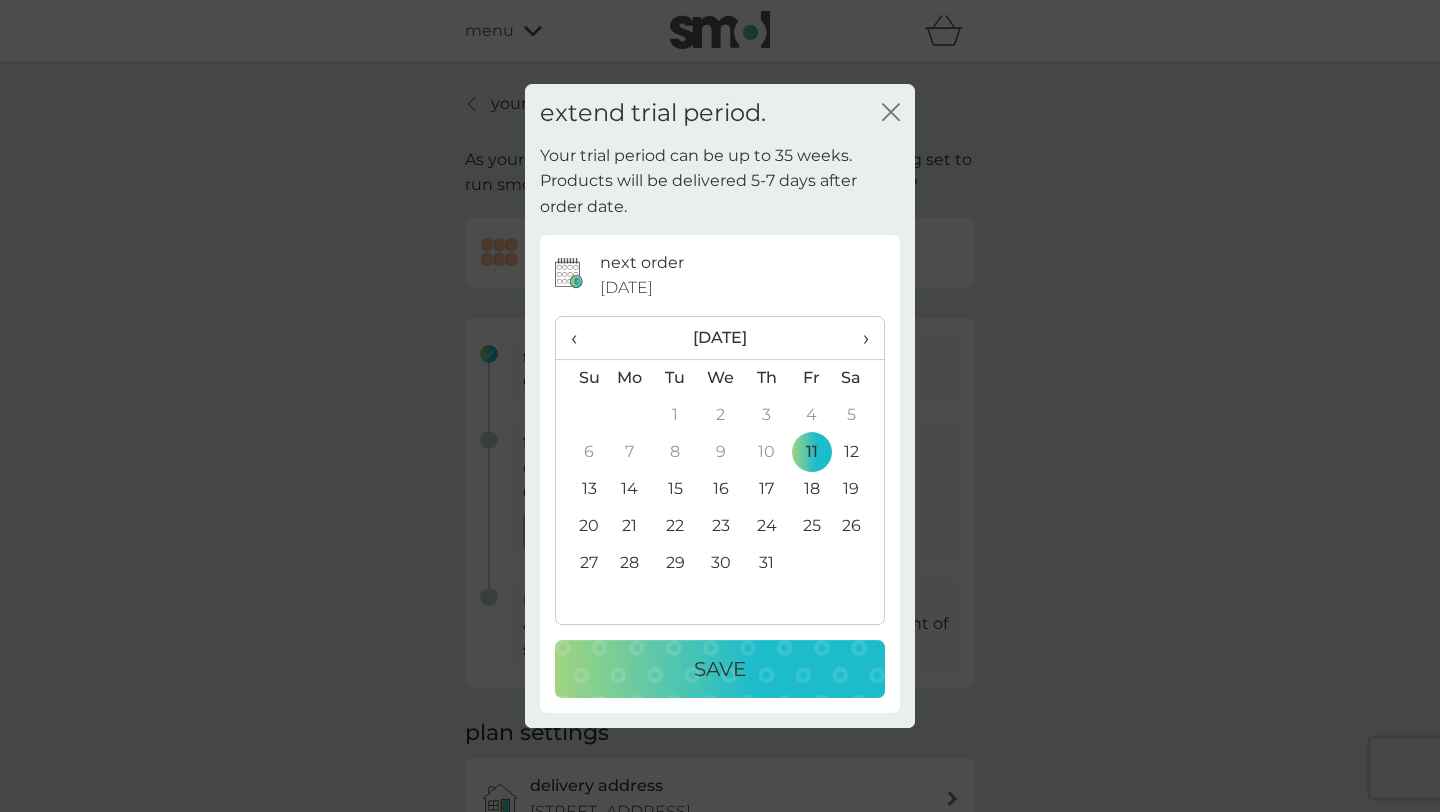 click on "Save" at bounding box center (720, 669) 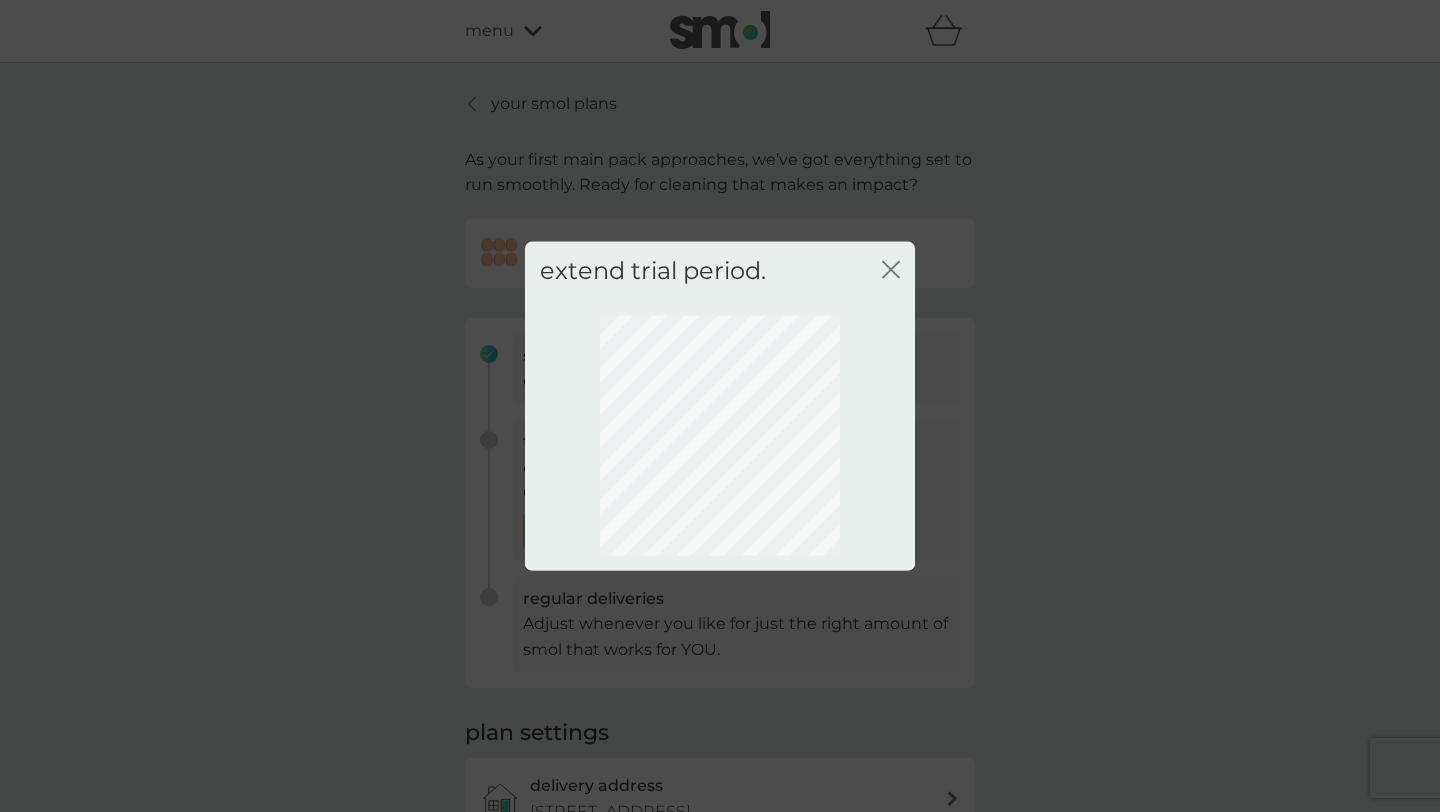 click on "close" 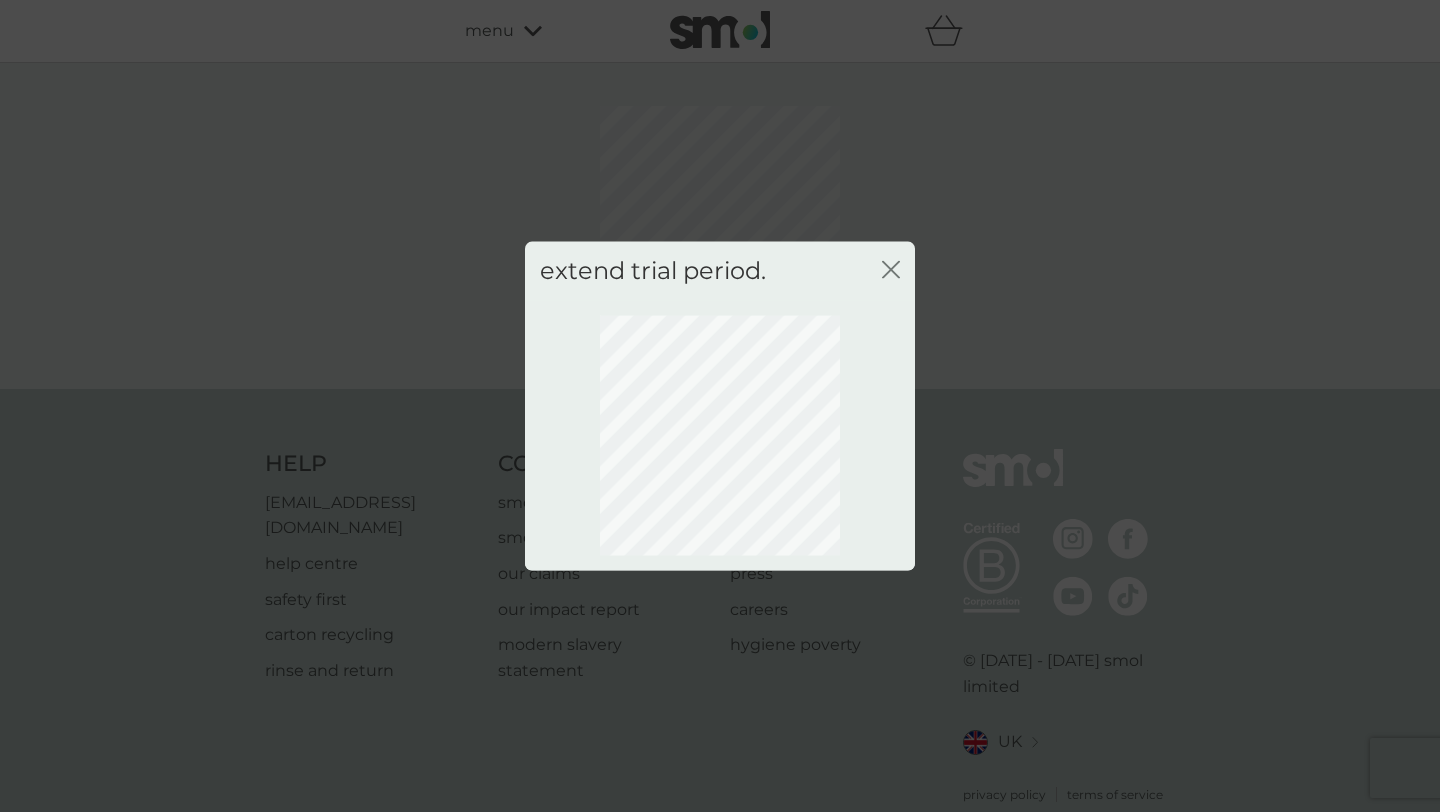 click on "close" 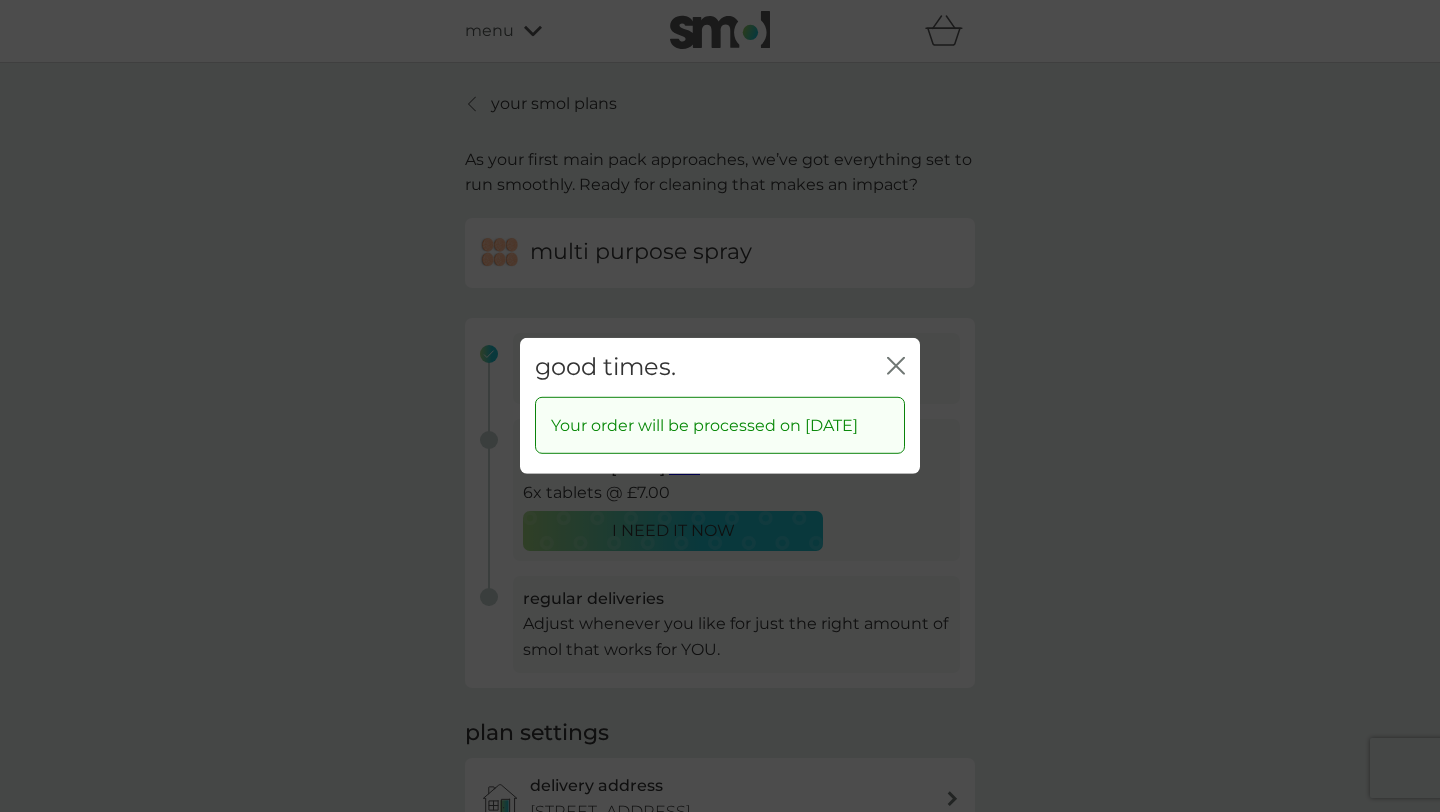 click on "good times. close" at bounding box center [720, 367] 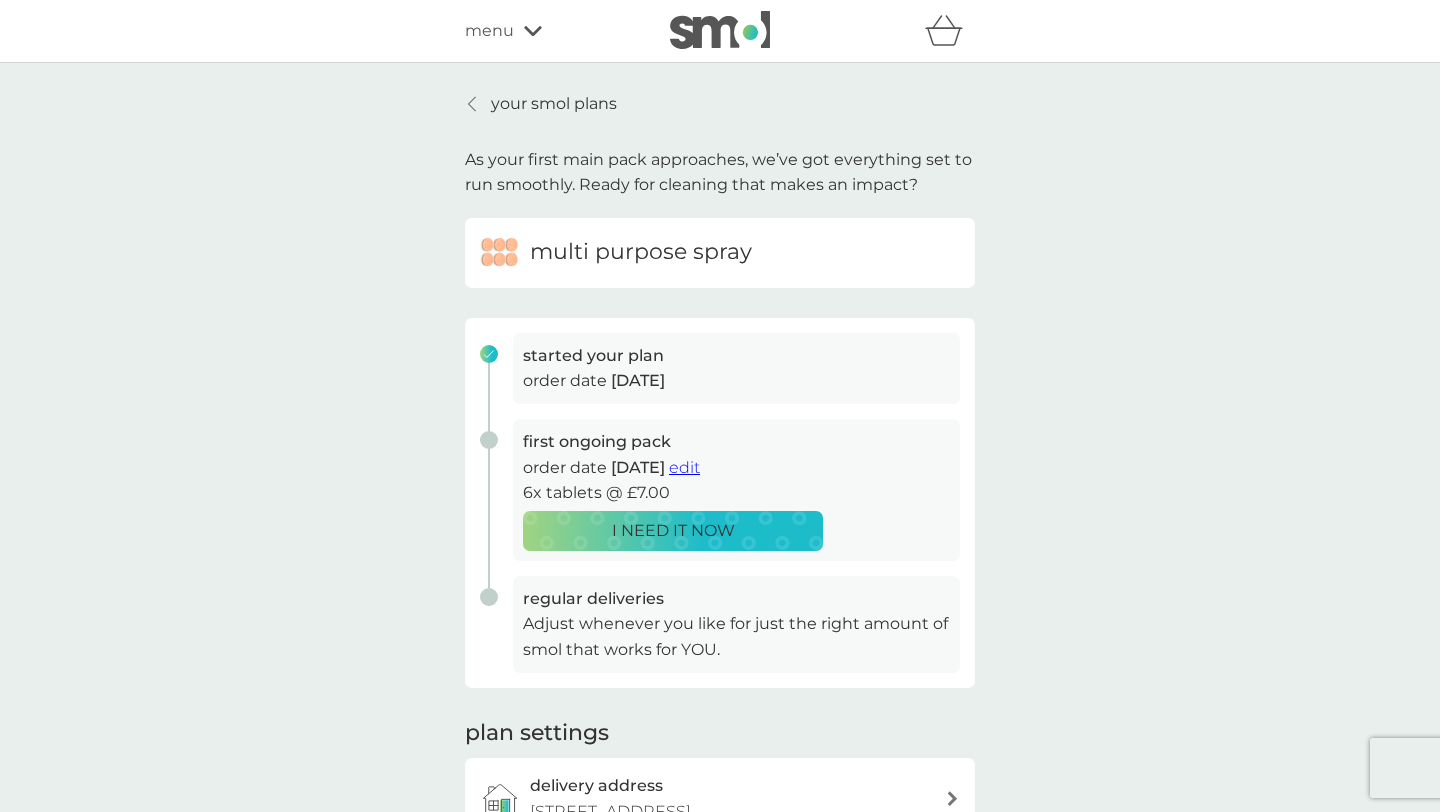 click 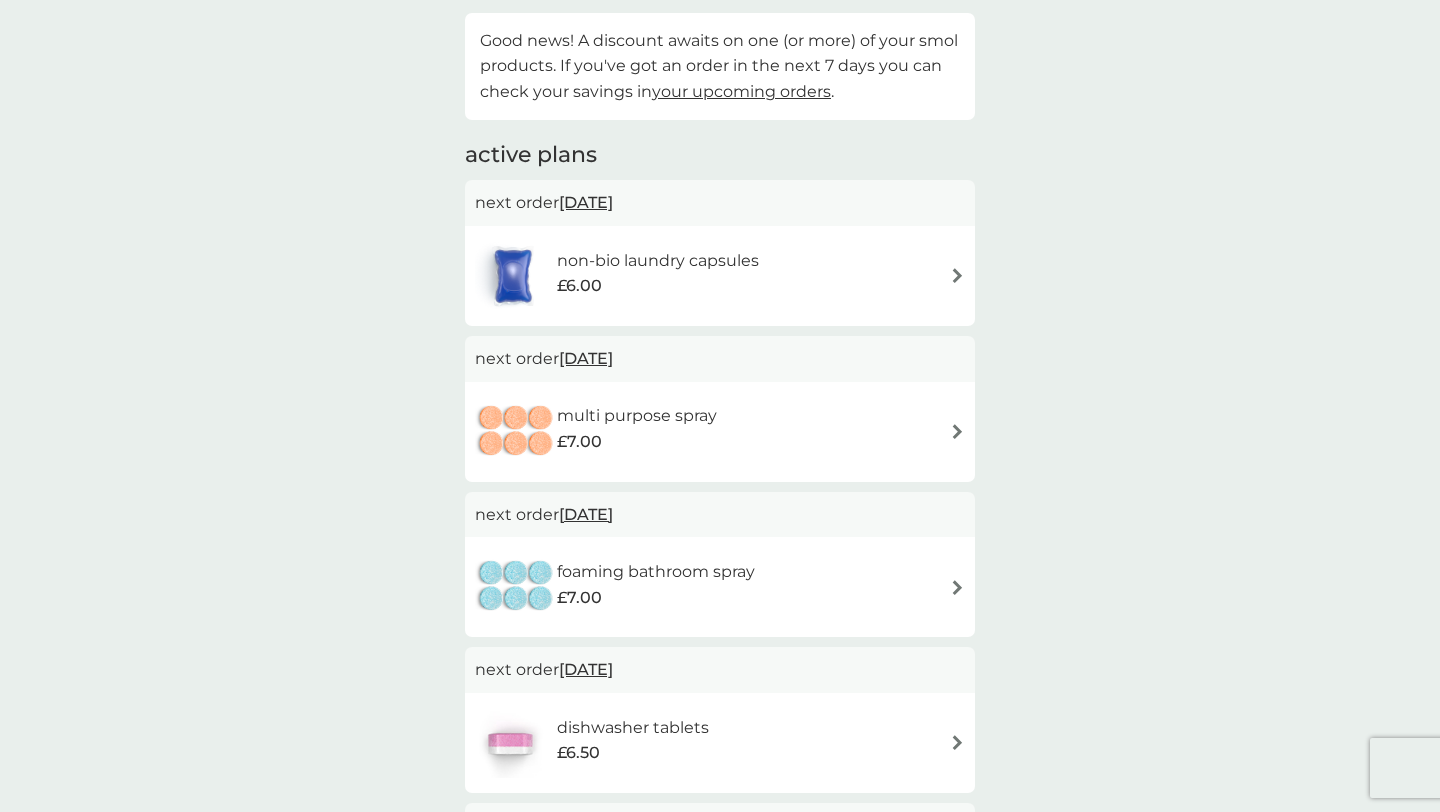scroll, scrollTop: 176, scrollLeft: 0, axis: vertical 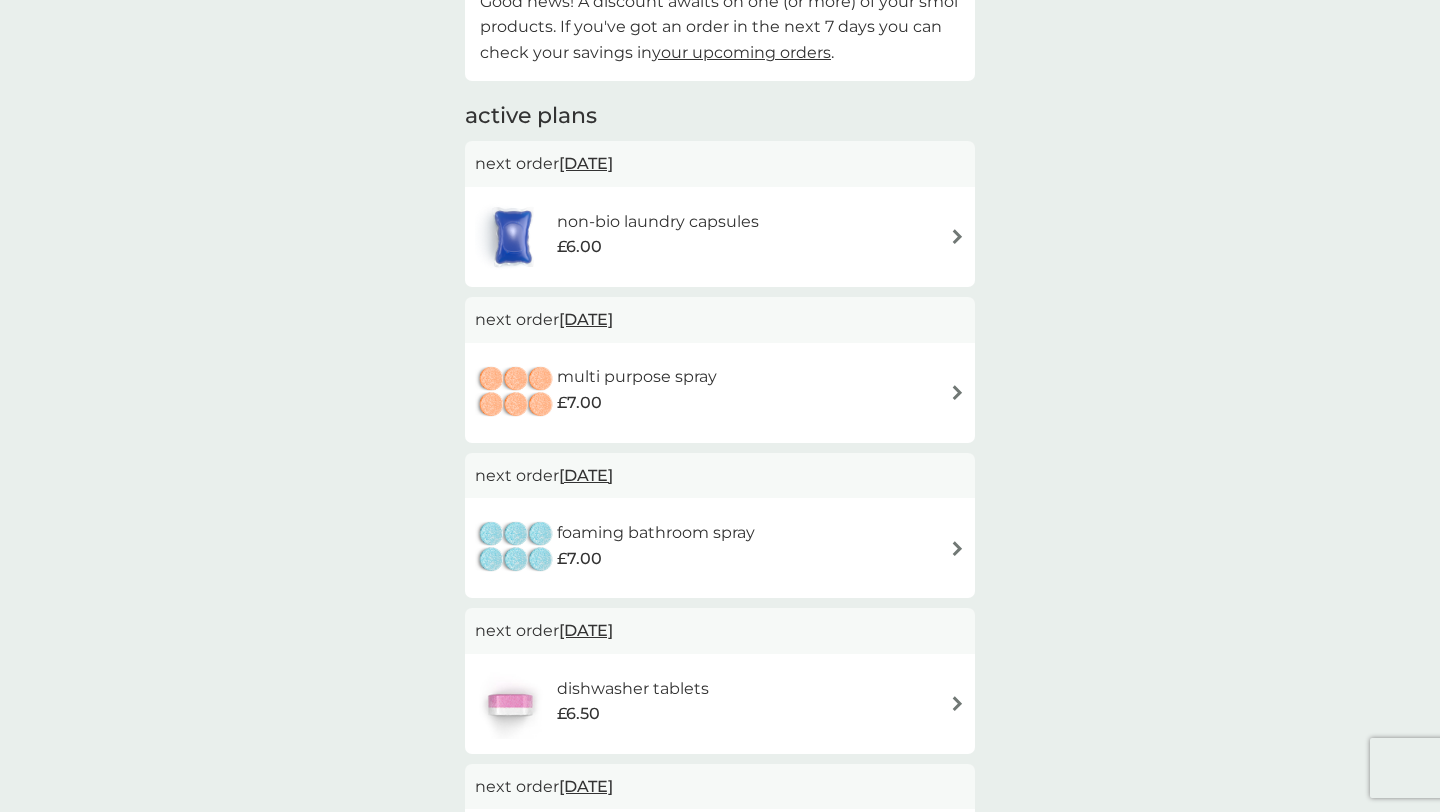 click at bounding box center (957, 548) 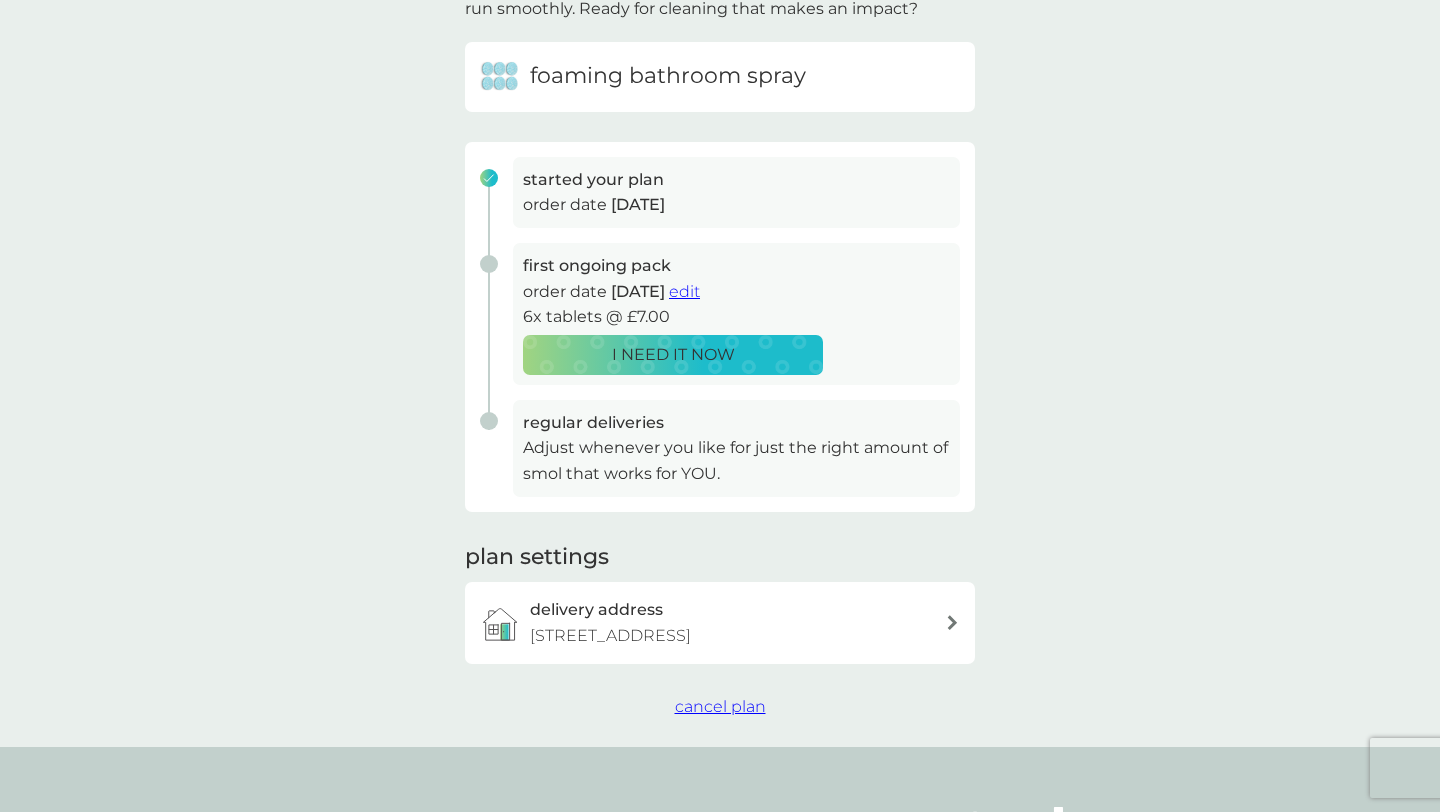 scroll, scrollTop: 0, scrollLeft: 0, axis: both 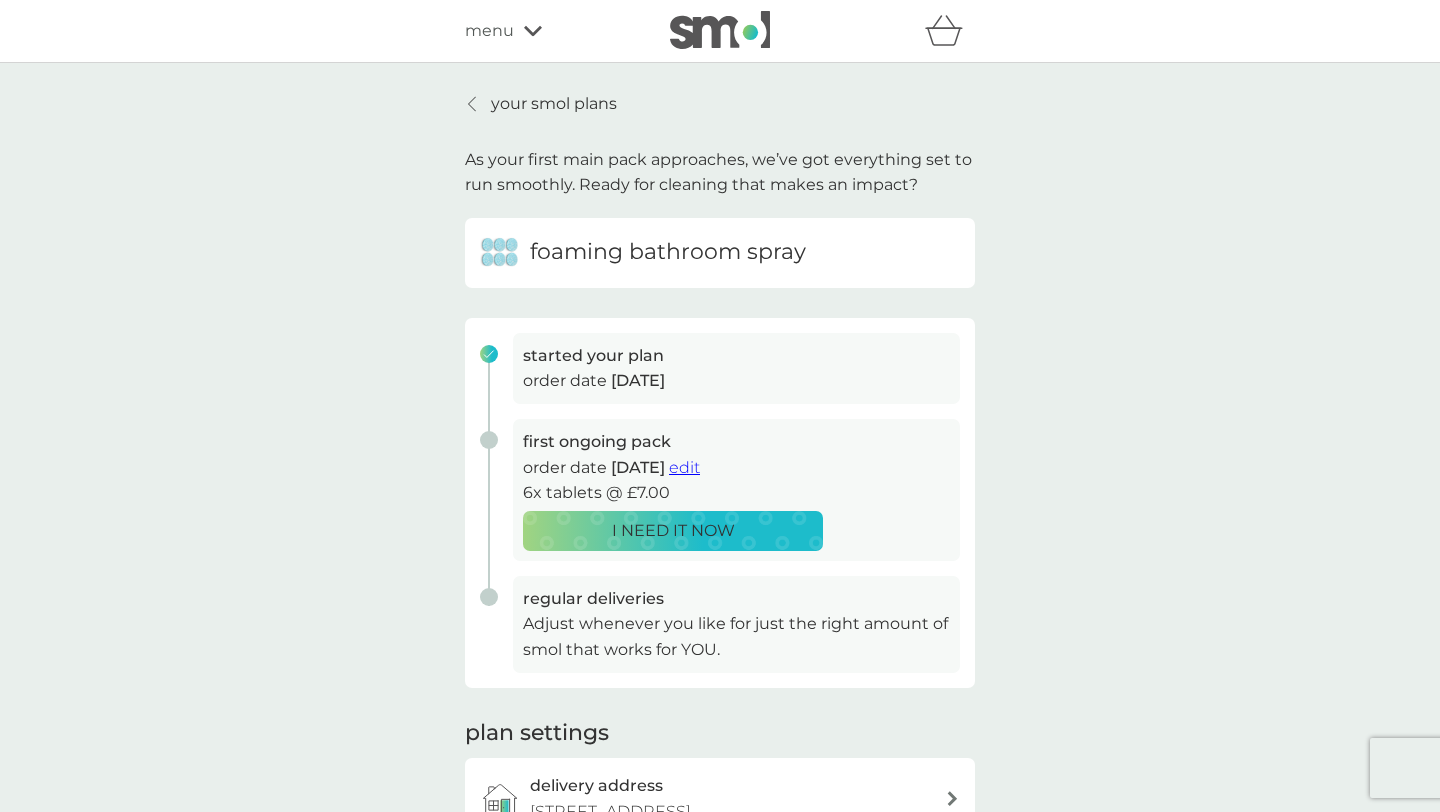 click on "edit" at bounding box center (684, 467) 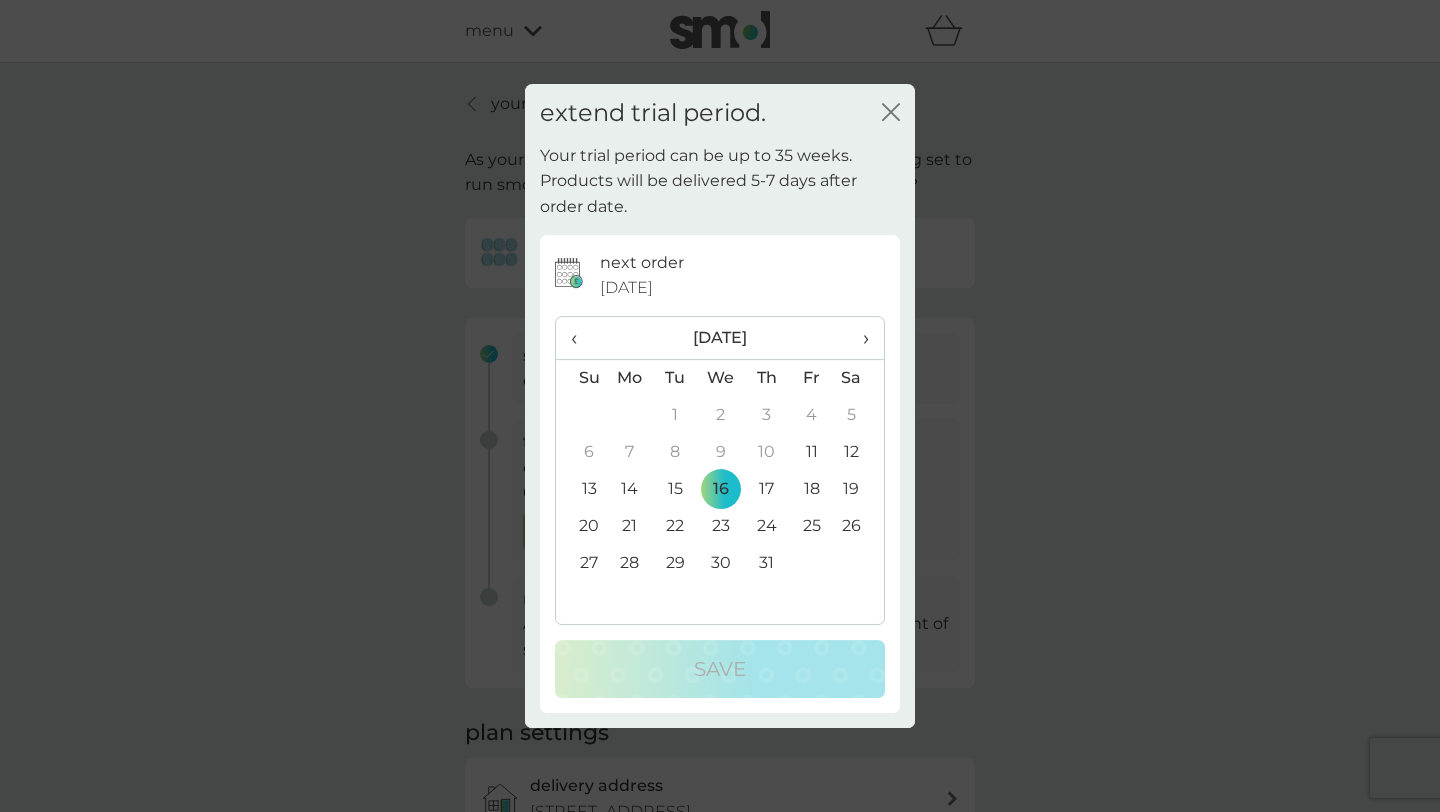 click on "11" at bounding box center (811, 452) 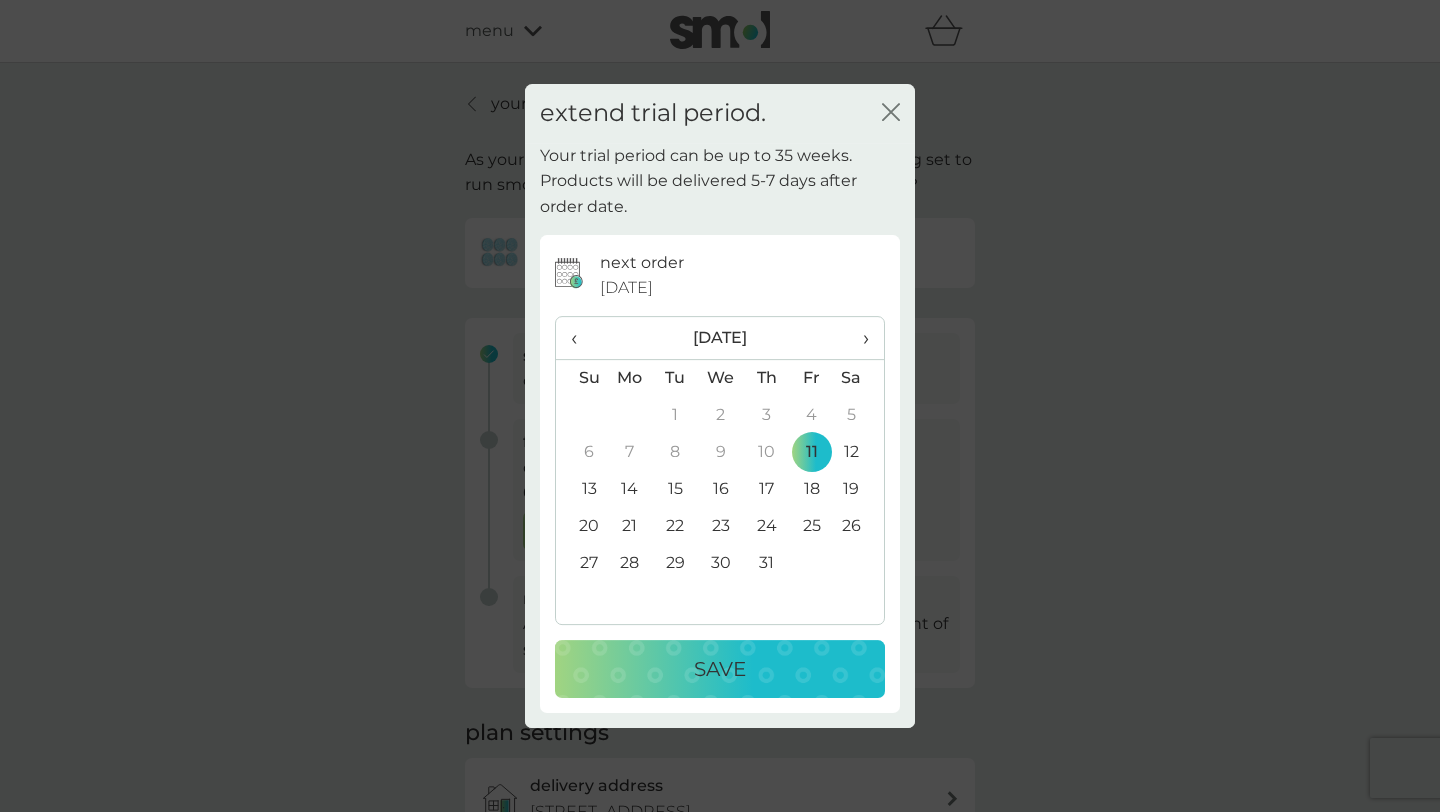 click on "Save" at bounding box center (720, 669) 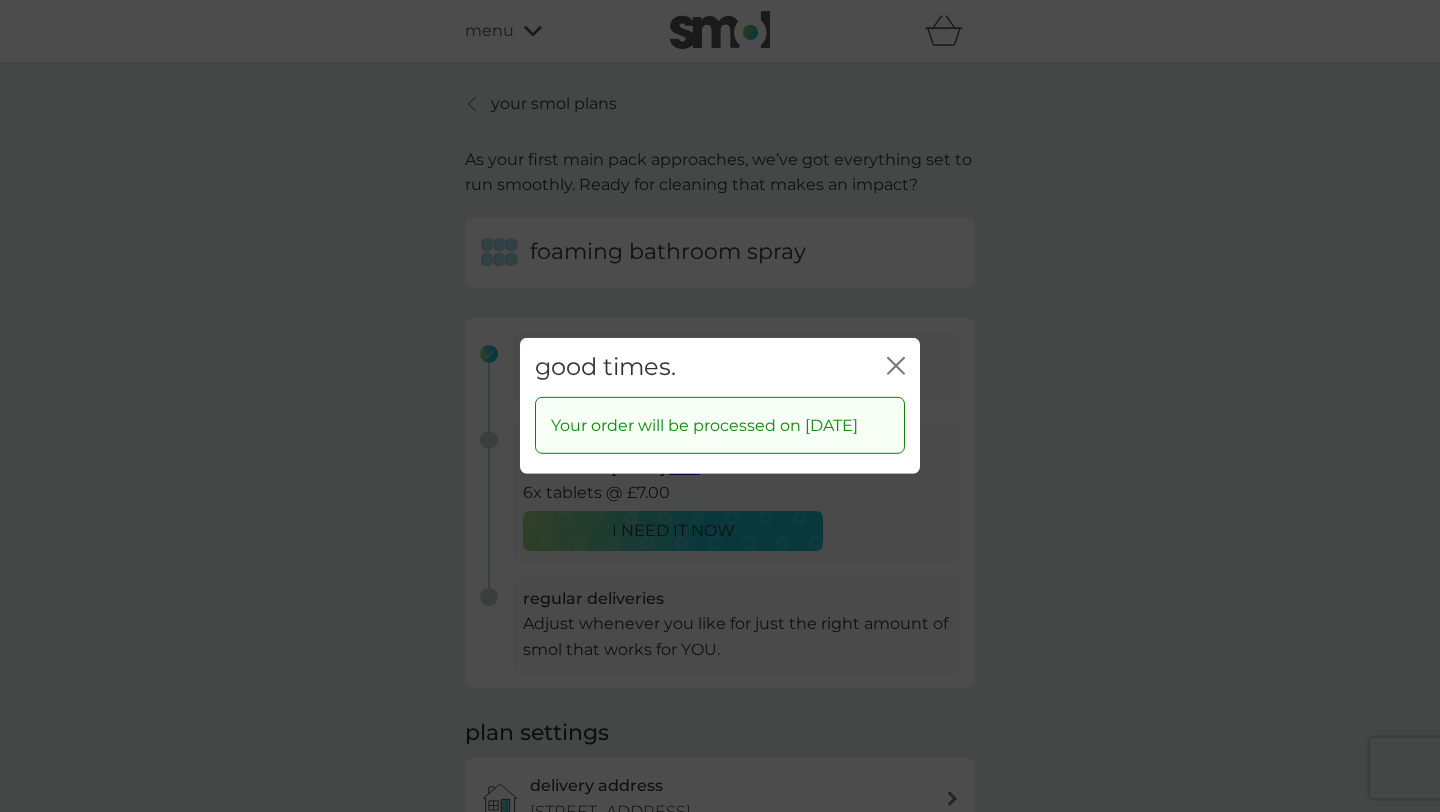 click on "close" 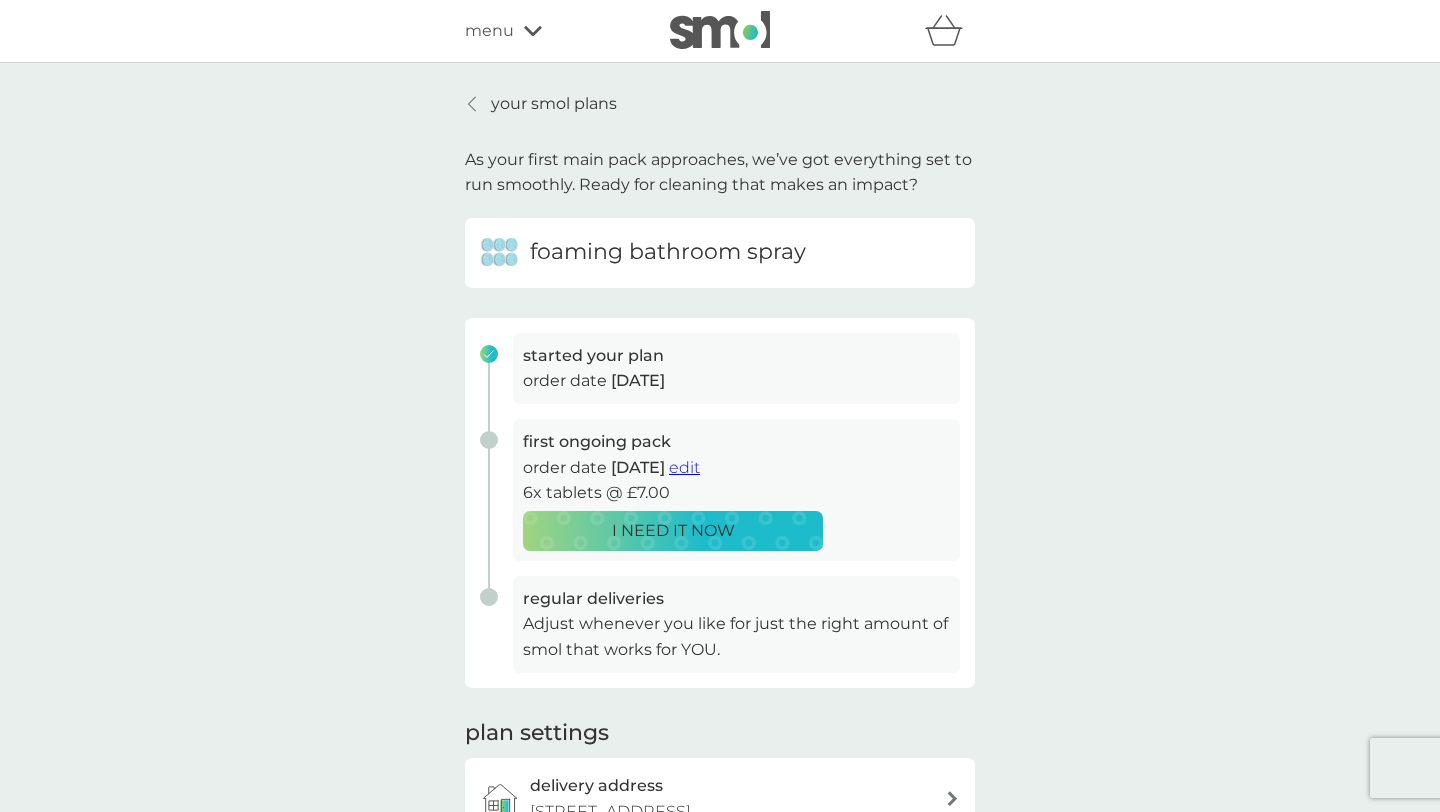 click at bounding box center (473, 104) 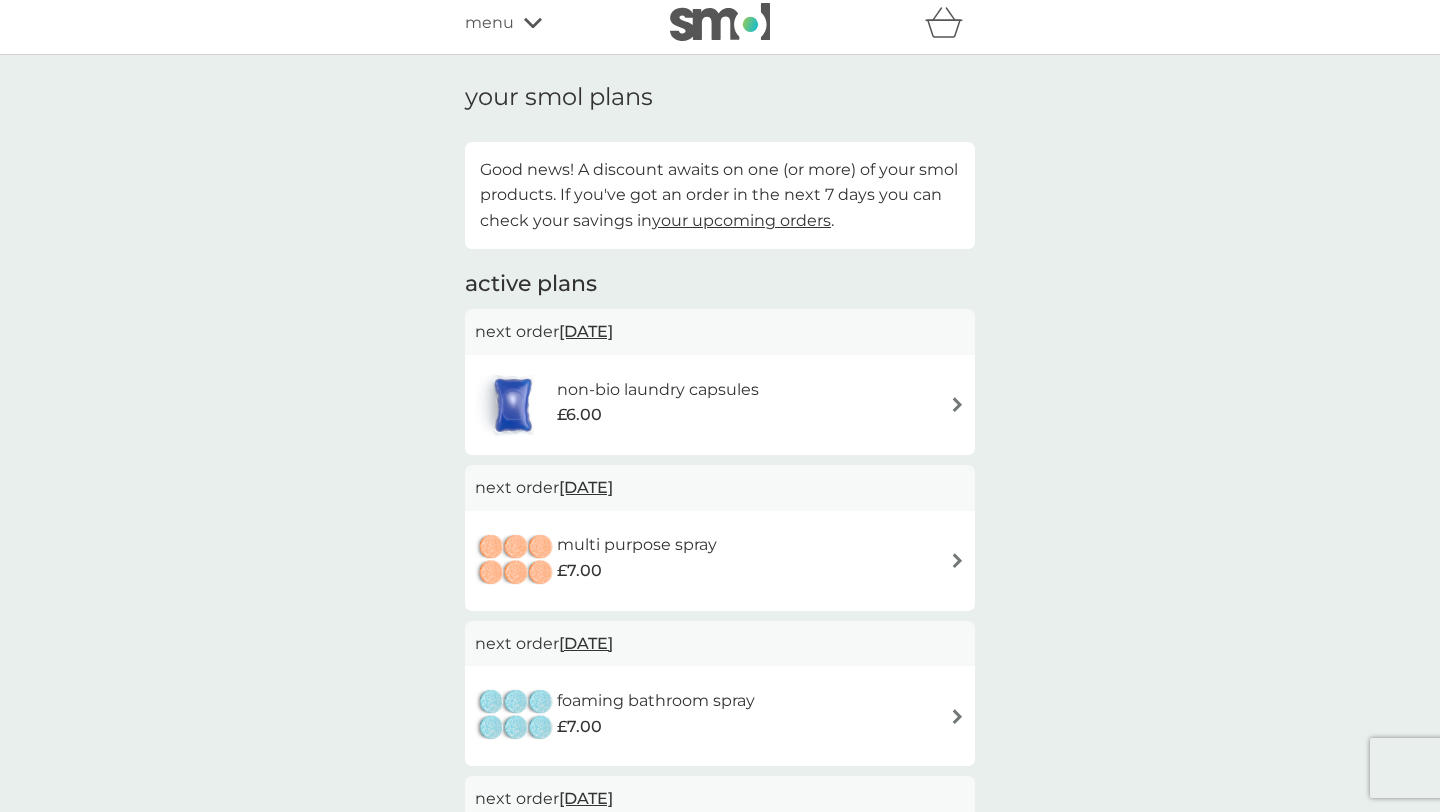 scroll, scrollTop: 0, scrollLeft: 0, axis: both 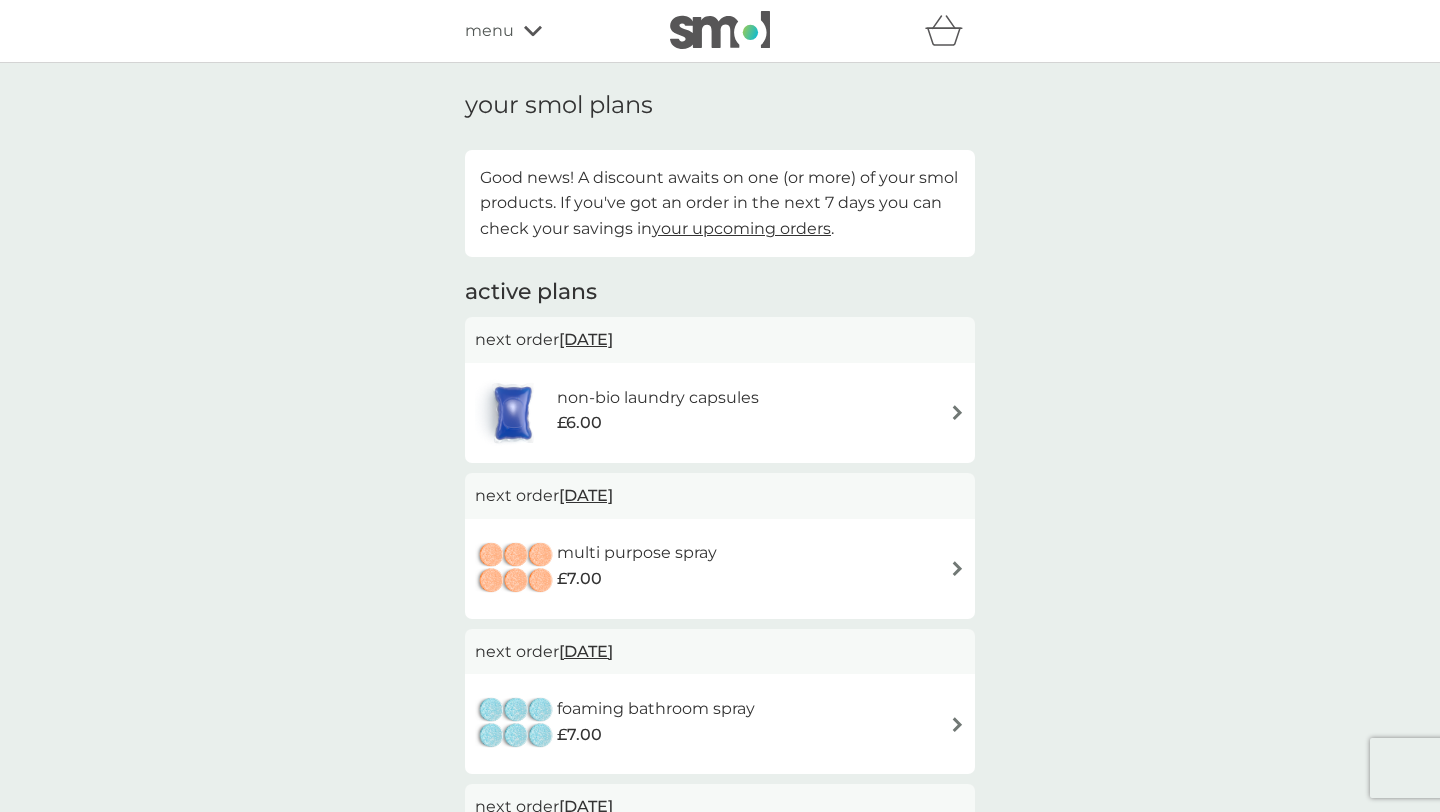 click on "menu" at bounding box center [489, 31] 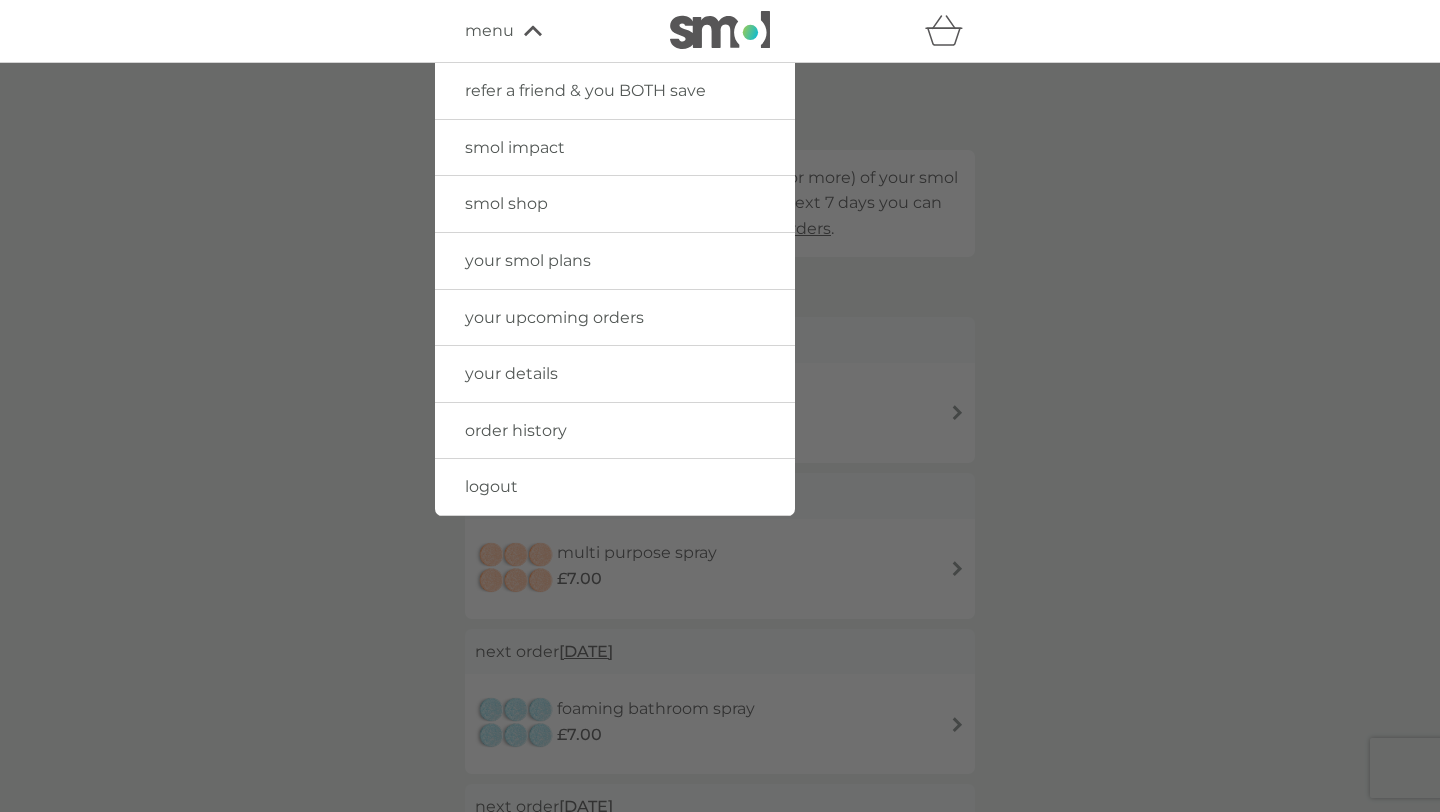 click on "your upcoming orders" at bounding box center (554, 317) 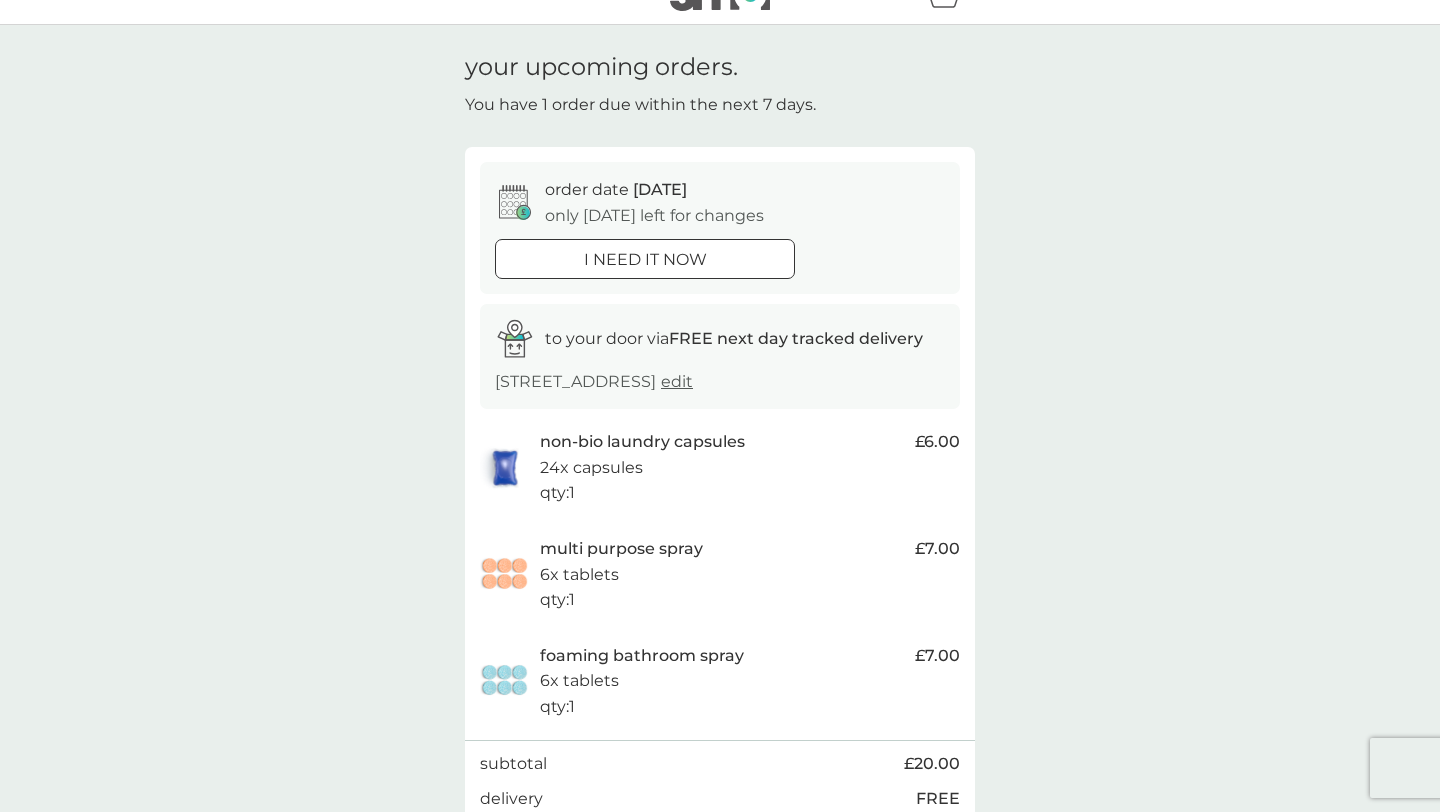 scroll, scrollTop: 0, scrollLeft: 0, axis: both 